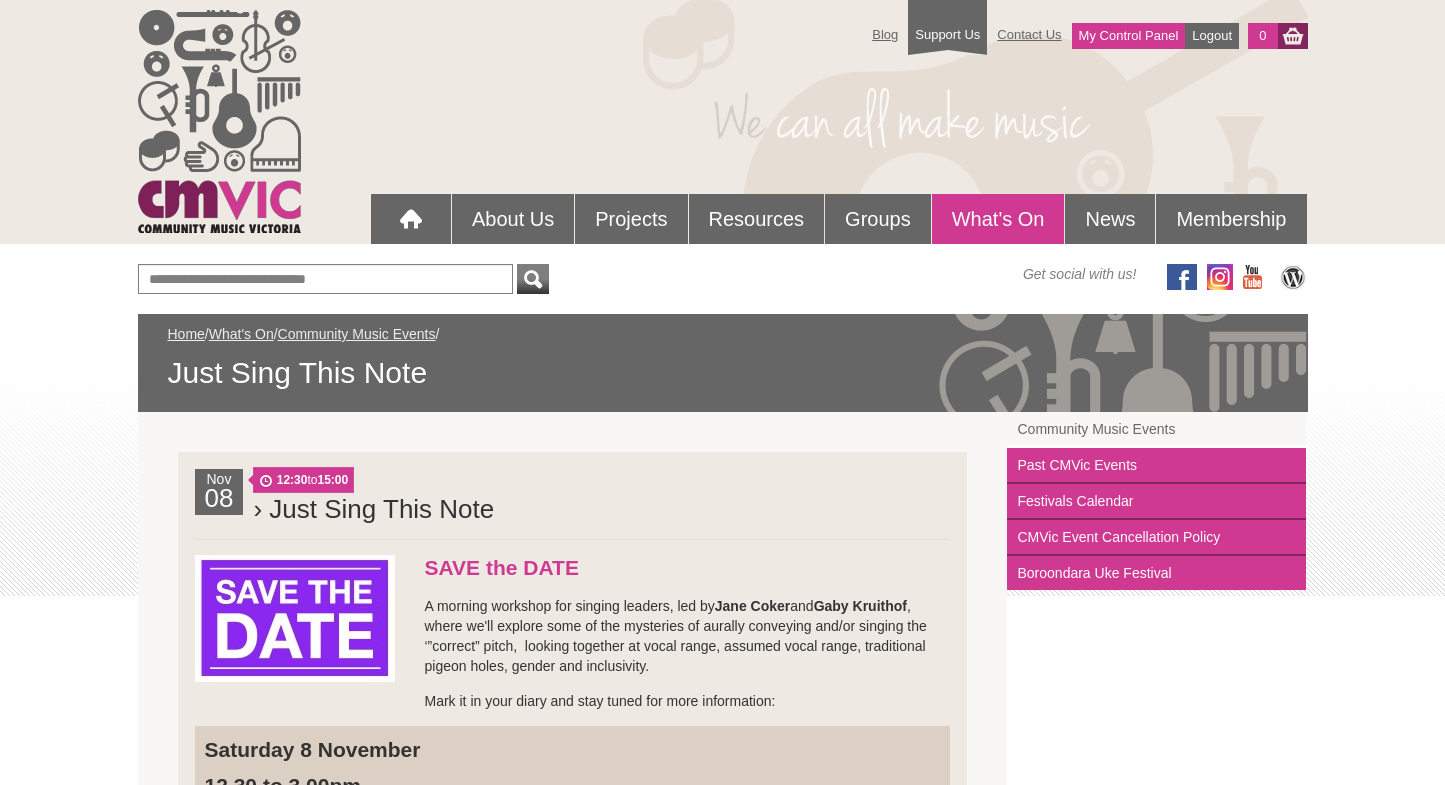 scroll, scrollTop: 174, scrollLeft: 0, axis: vertical 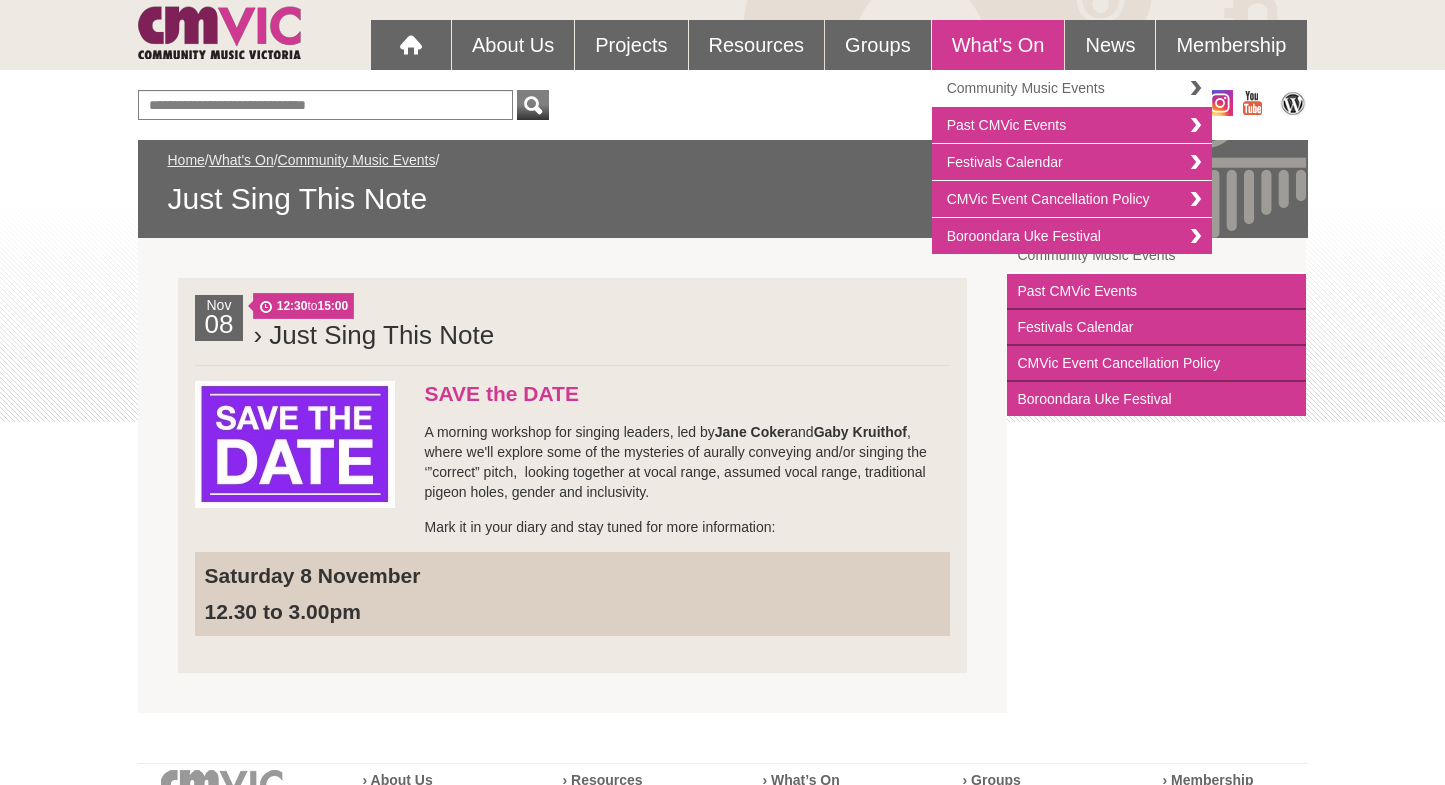 click on "Community Music Events" at bounding box center (1072, 88) 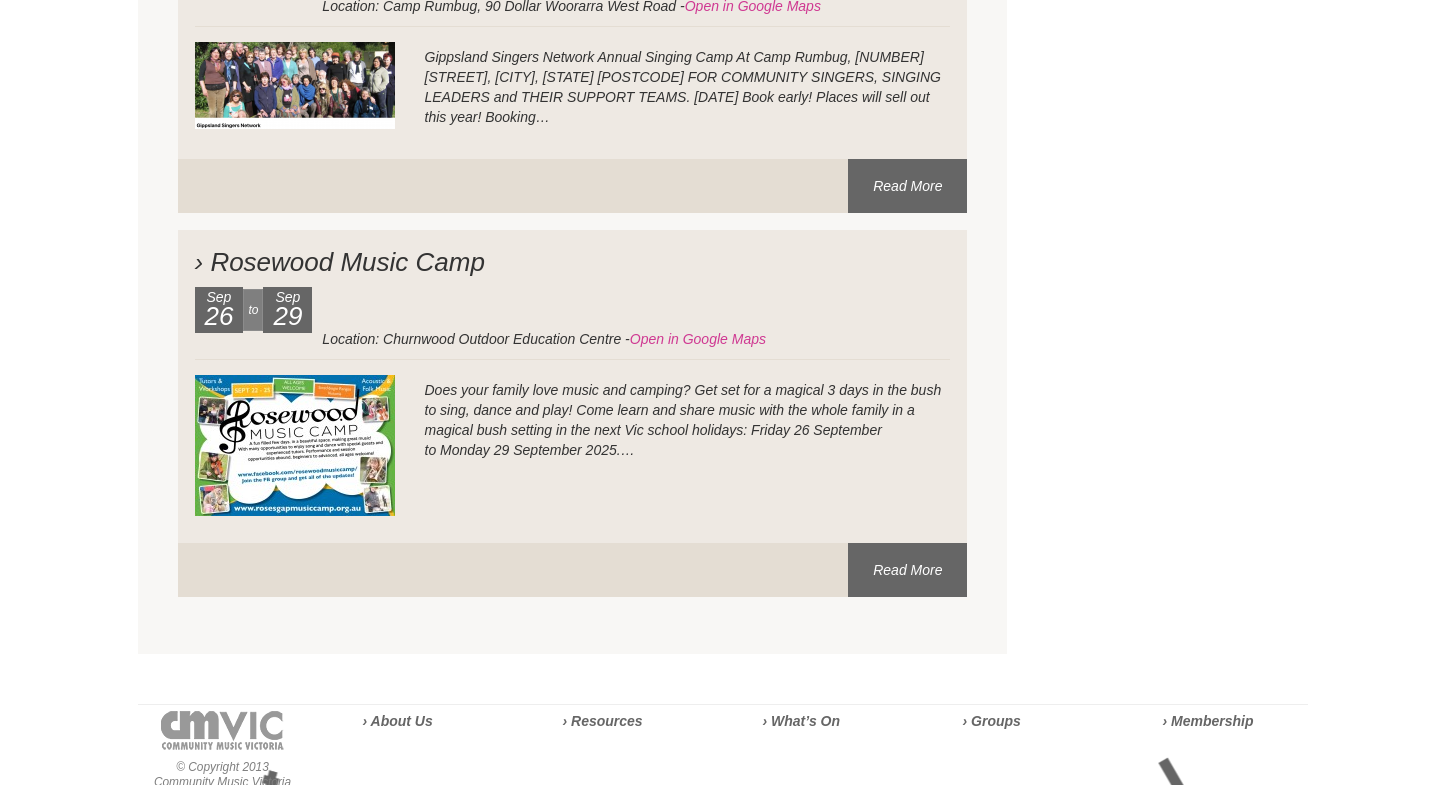 scroll, scrollTop: 10826, scrollLeft: 0, axis: vertical 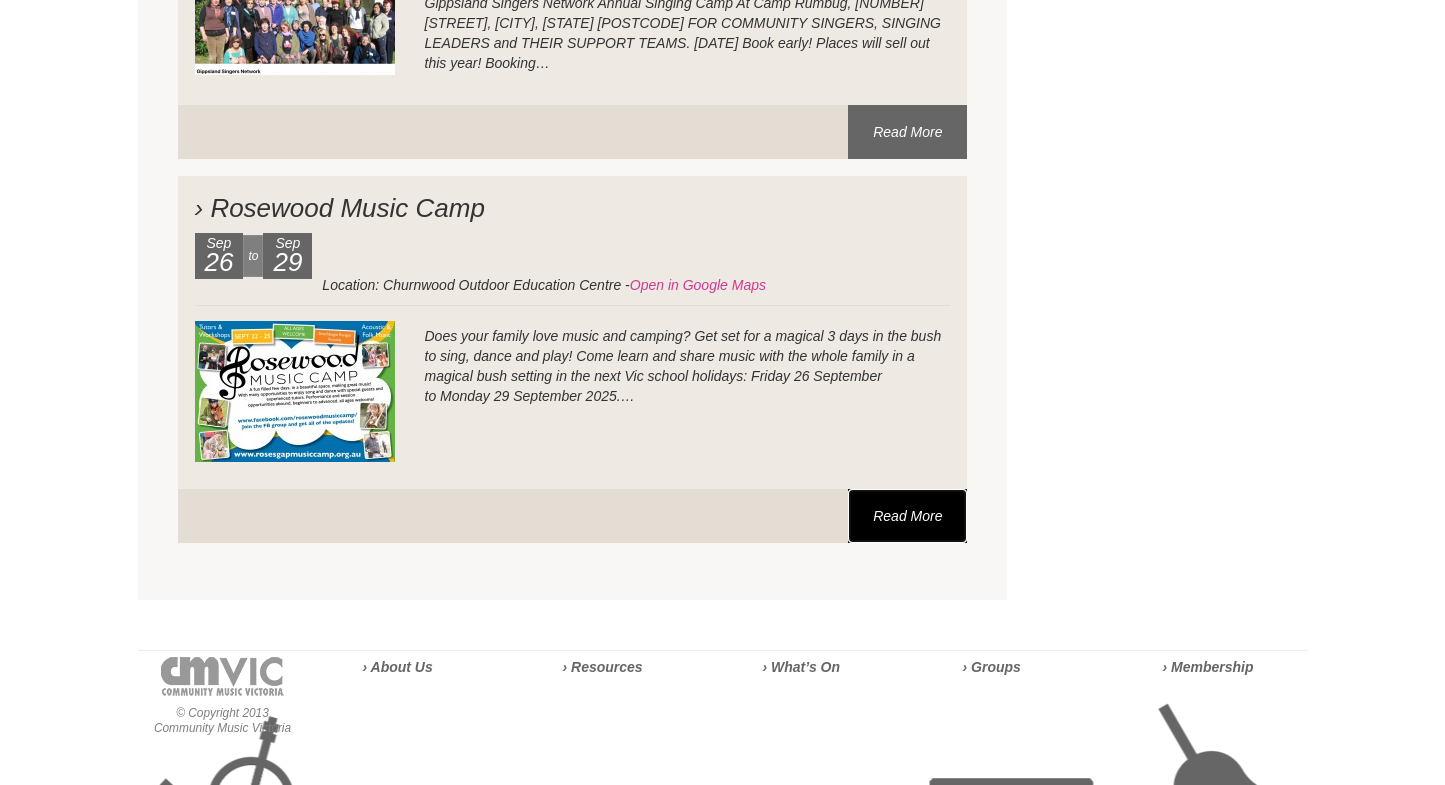 click on "Read More" at bounding box center (907, 516) 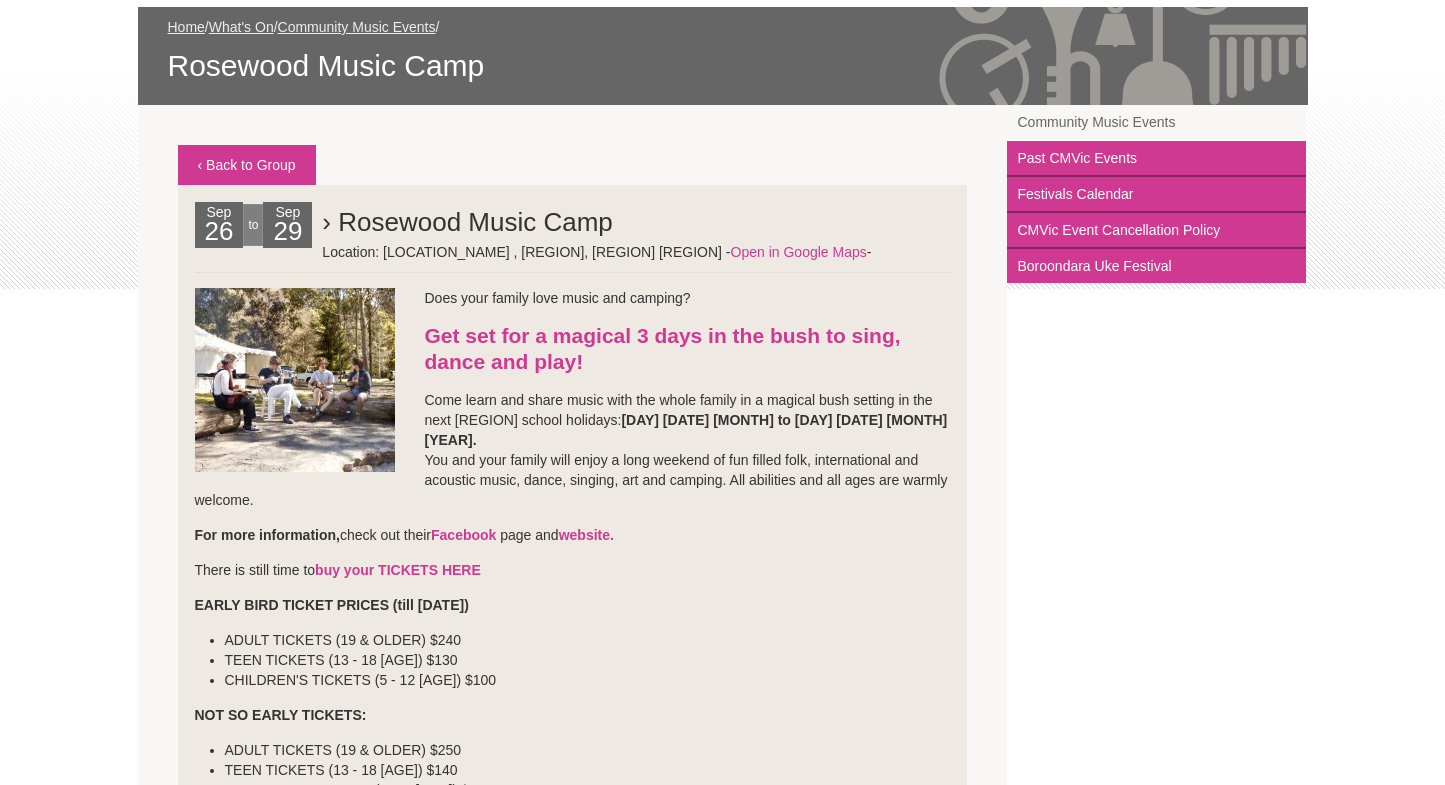 scroll, scrollTop: 310, scrollLeft: 0, axis: vertical 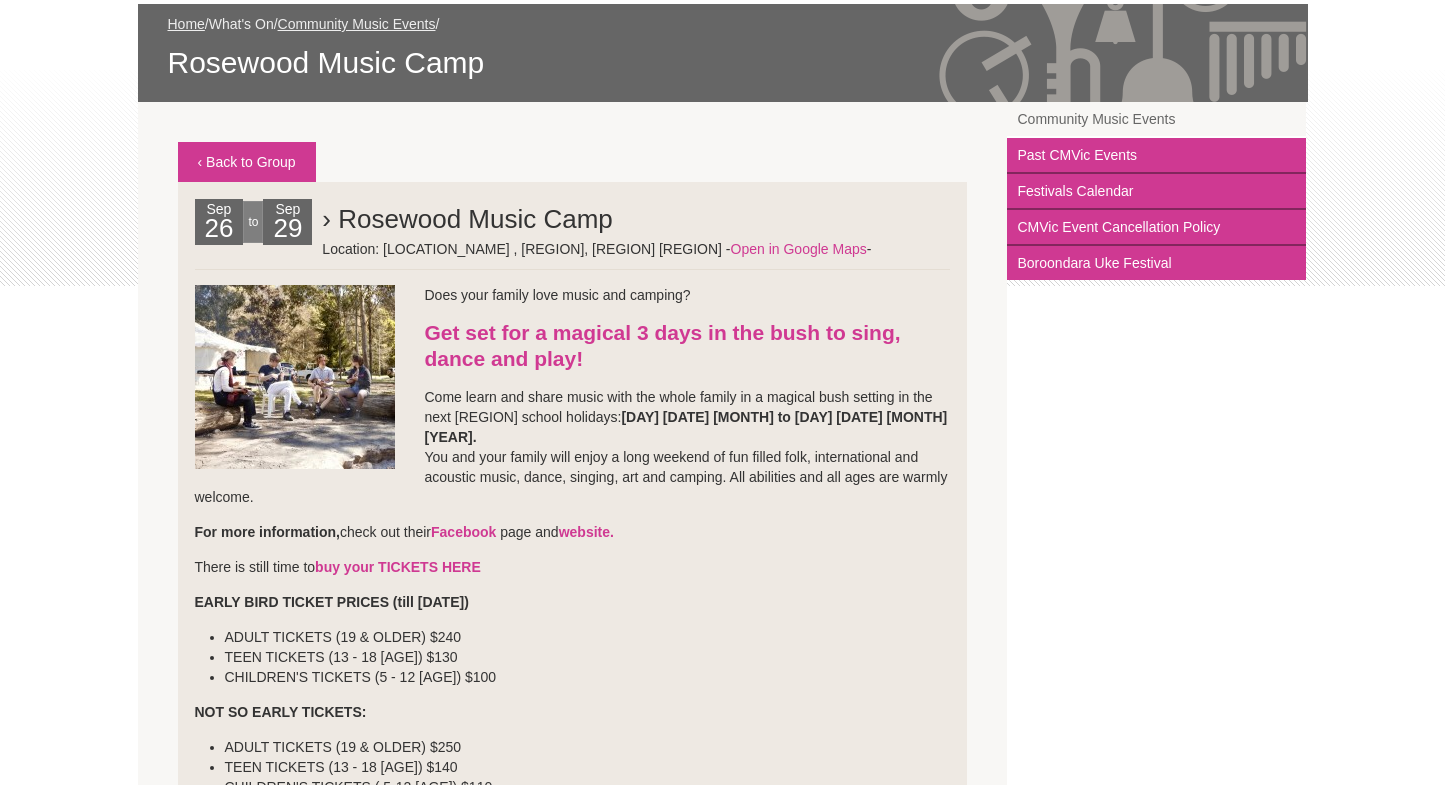 click on "What's On" at bounding box center [241, 24] 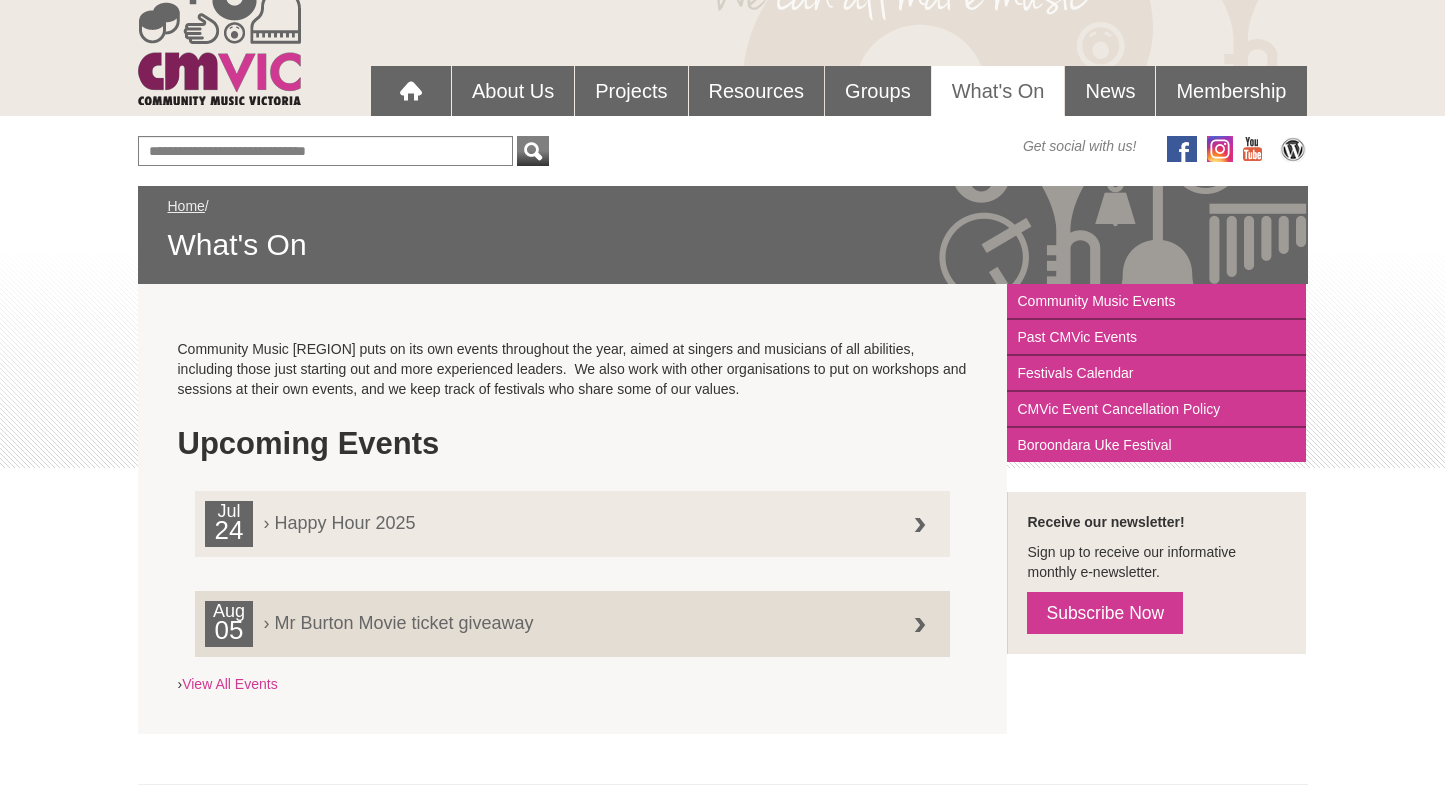 scroll, scrollTop: 0, scrollLeft: 0, axis: both 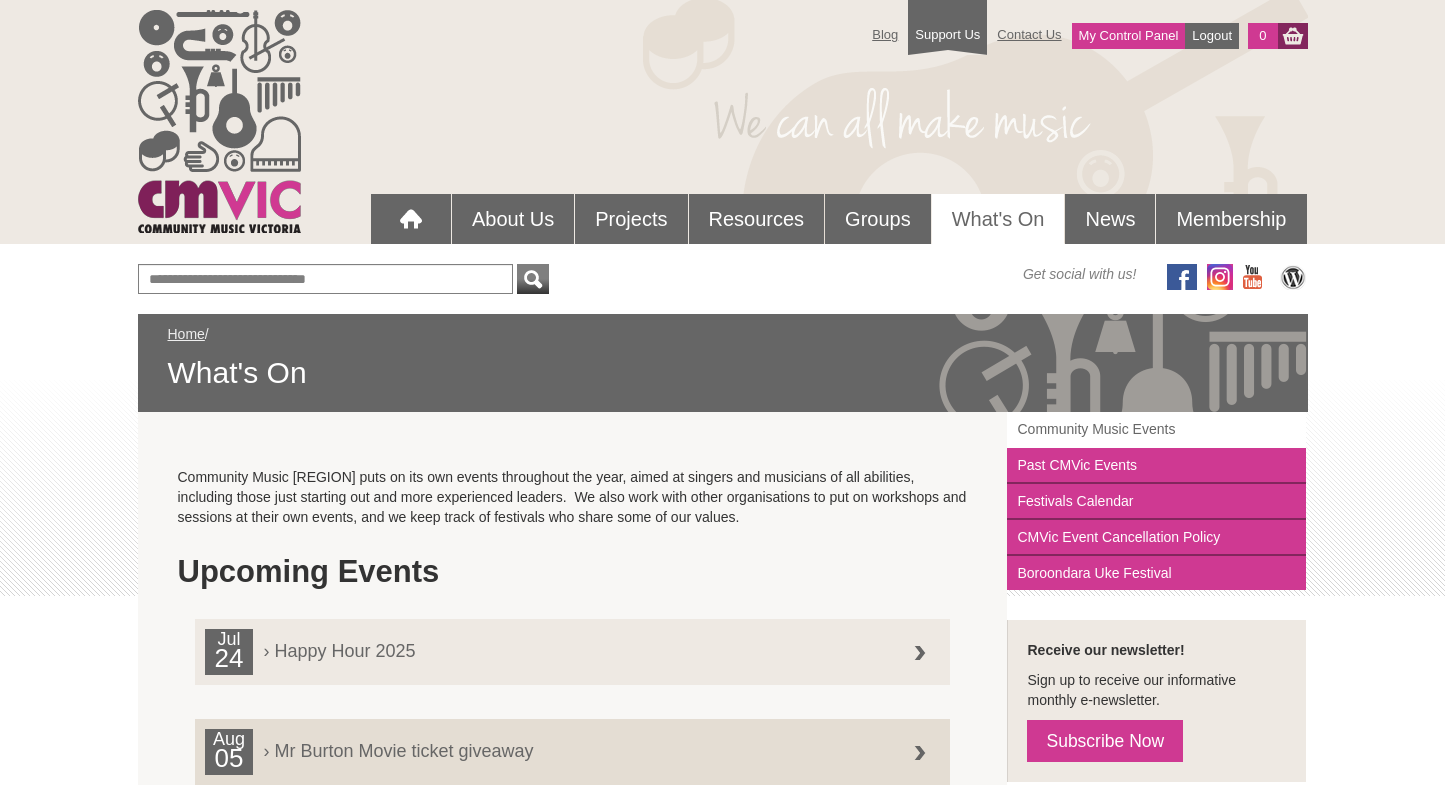 click on "Community Music Events" at bounding box center [1156, 430] 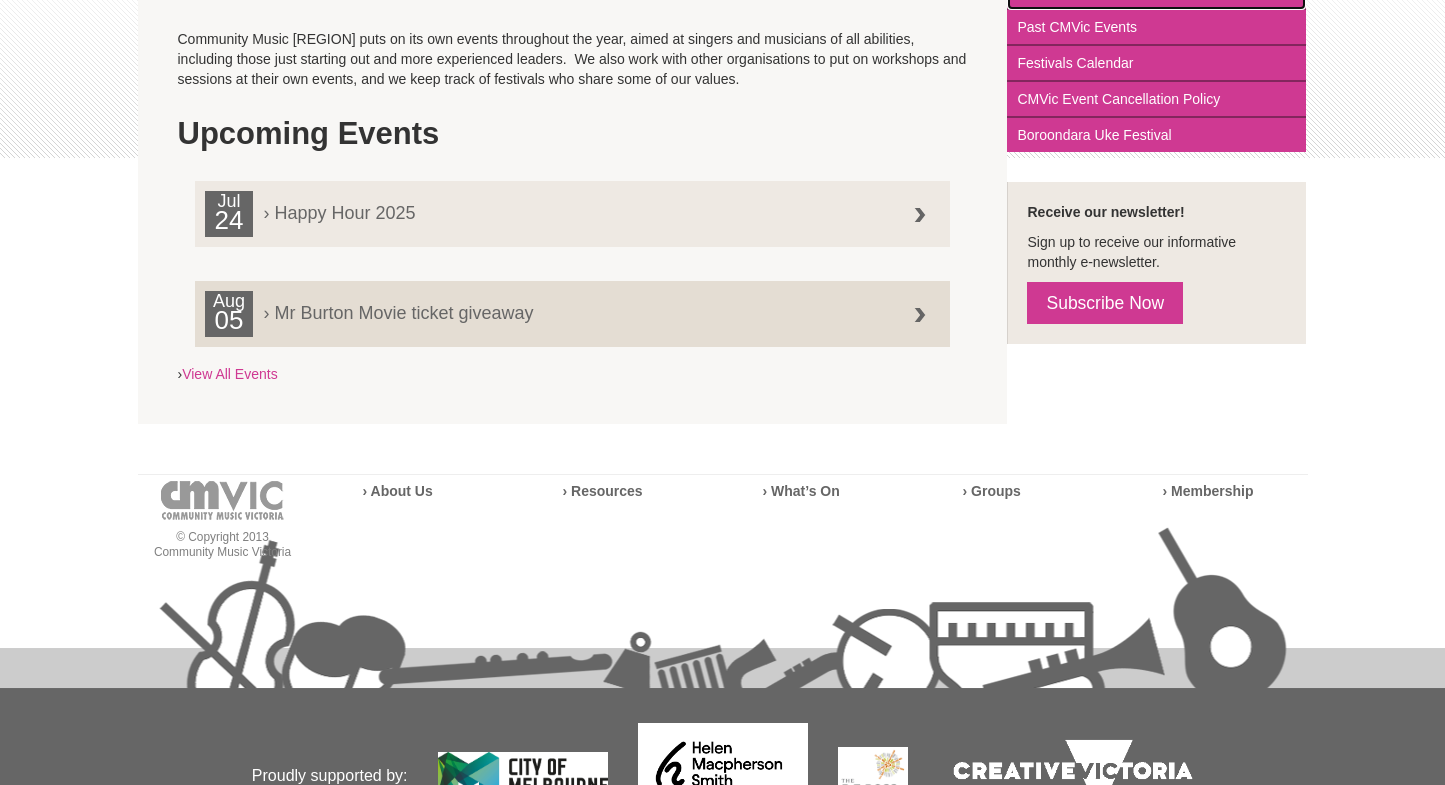 scroll, scrollTop: 439, scrollLeft: 0, axis: vertical 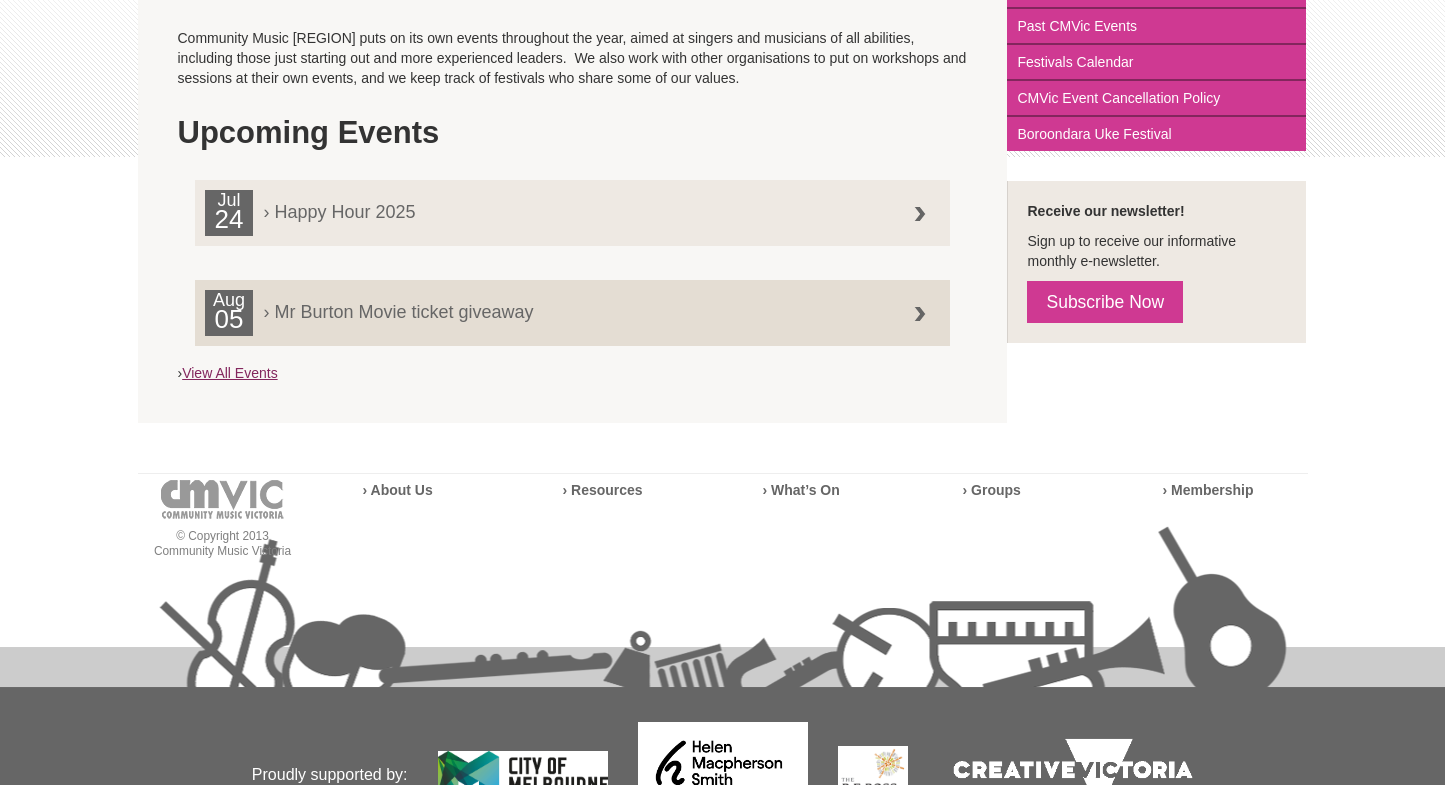 click on "View All Events" at bounding box center [229, 373] 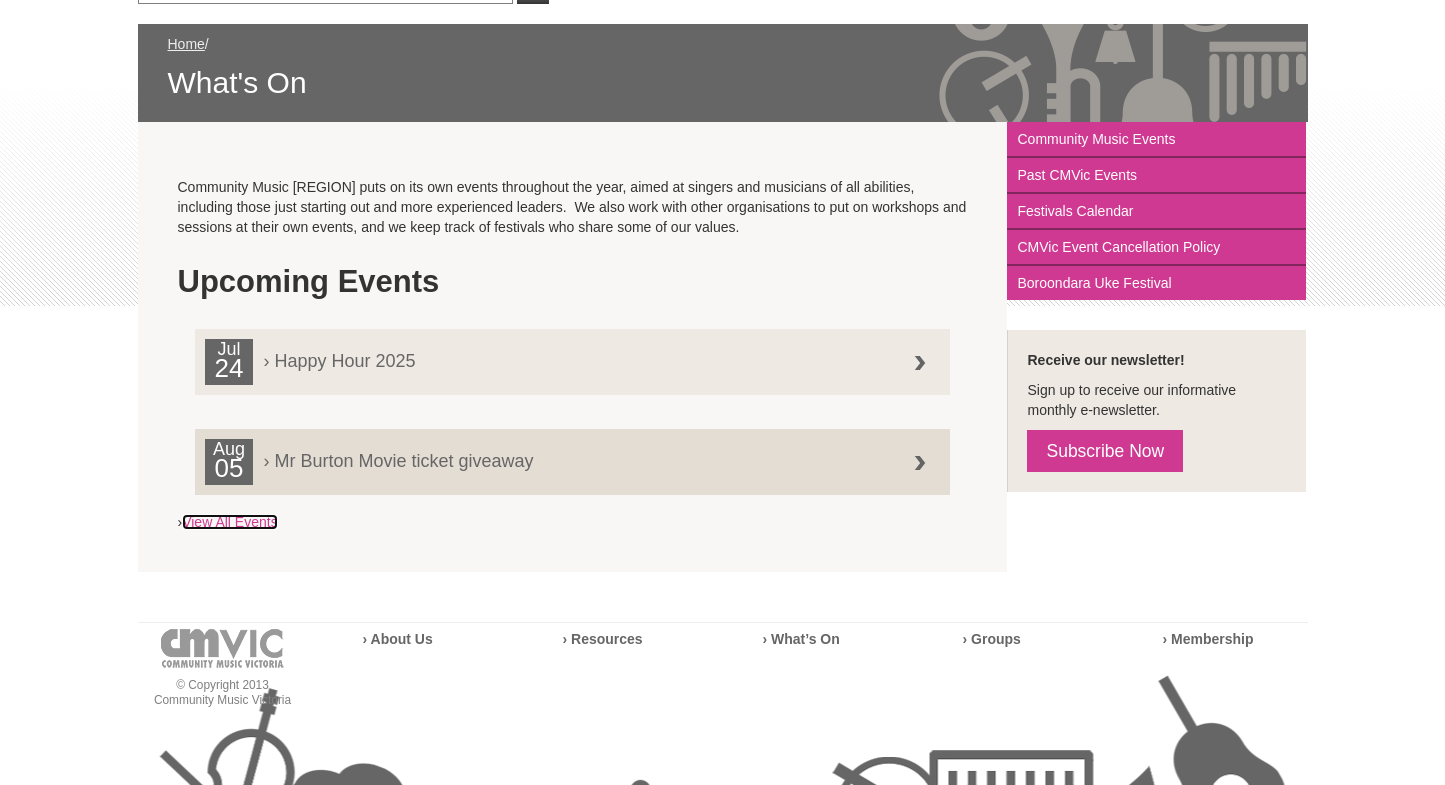 scroll, scrollTop: 0, scrollLeft: 0, axis: both 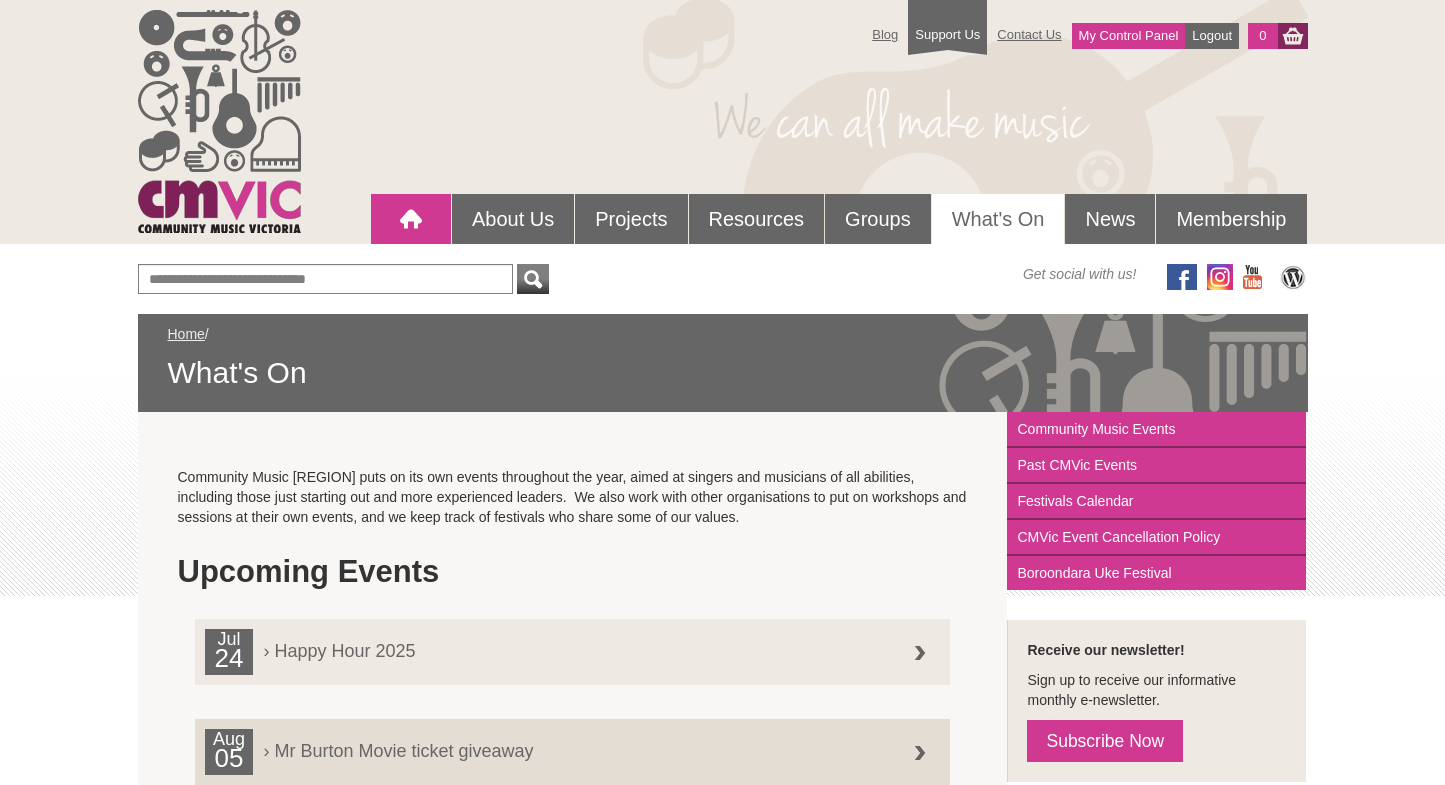 click at bounding box center [411, 219] 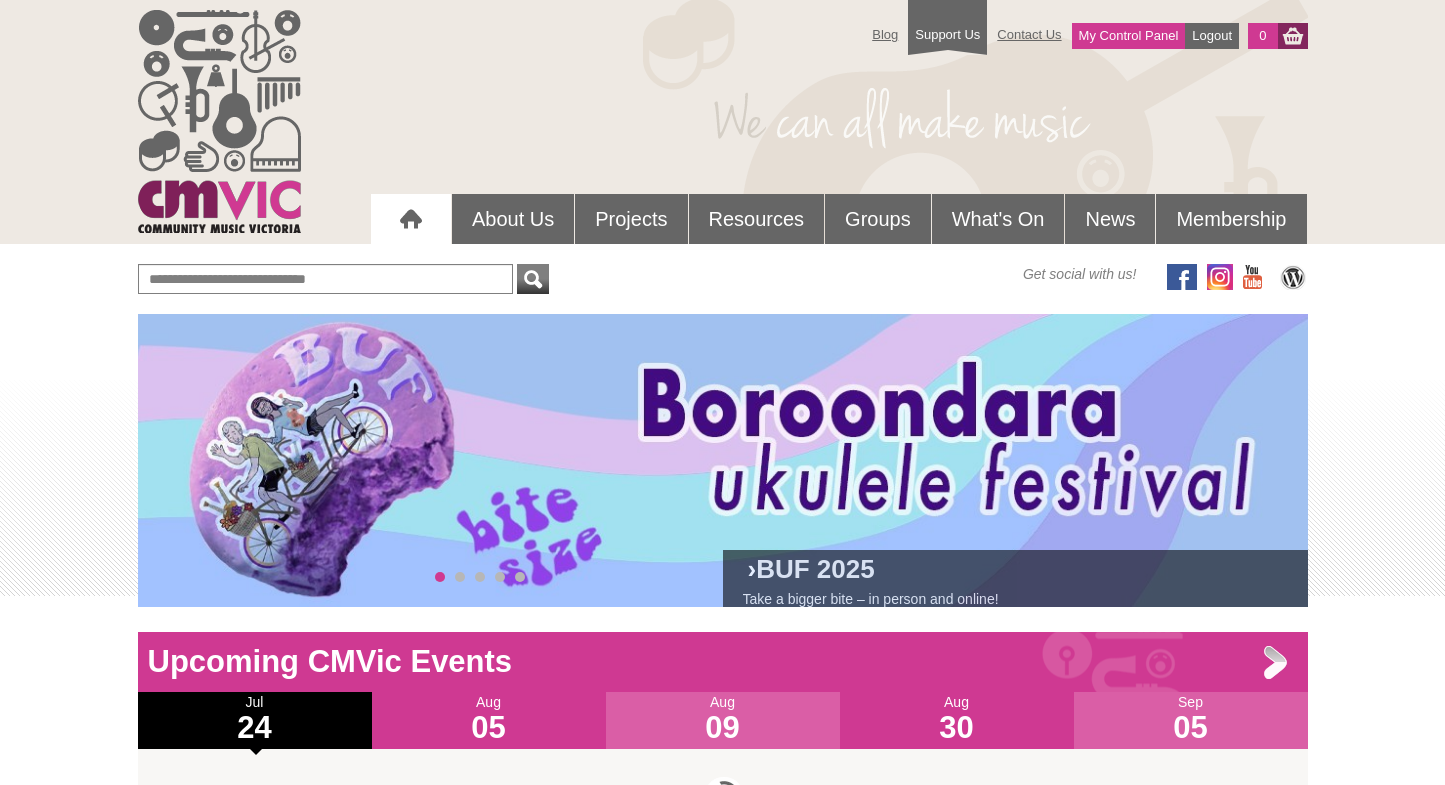 scroll, scrollTop: 4, scrollLeft: 0, axis: vertical 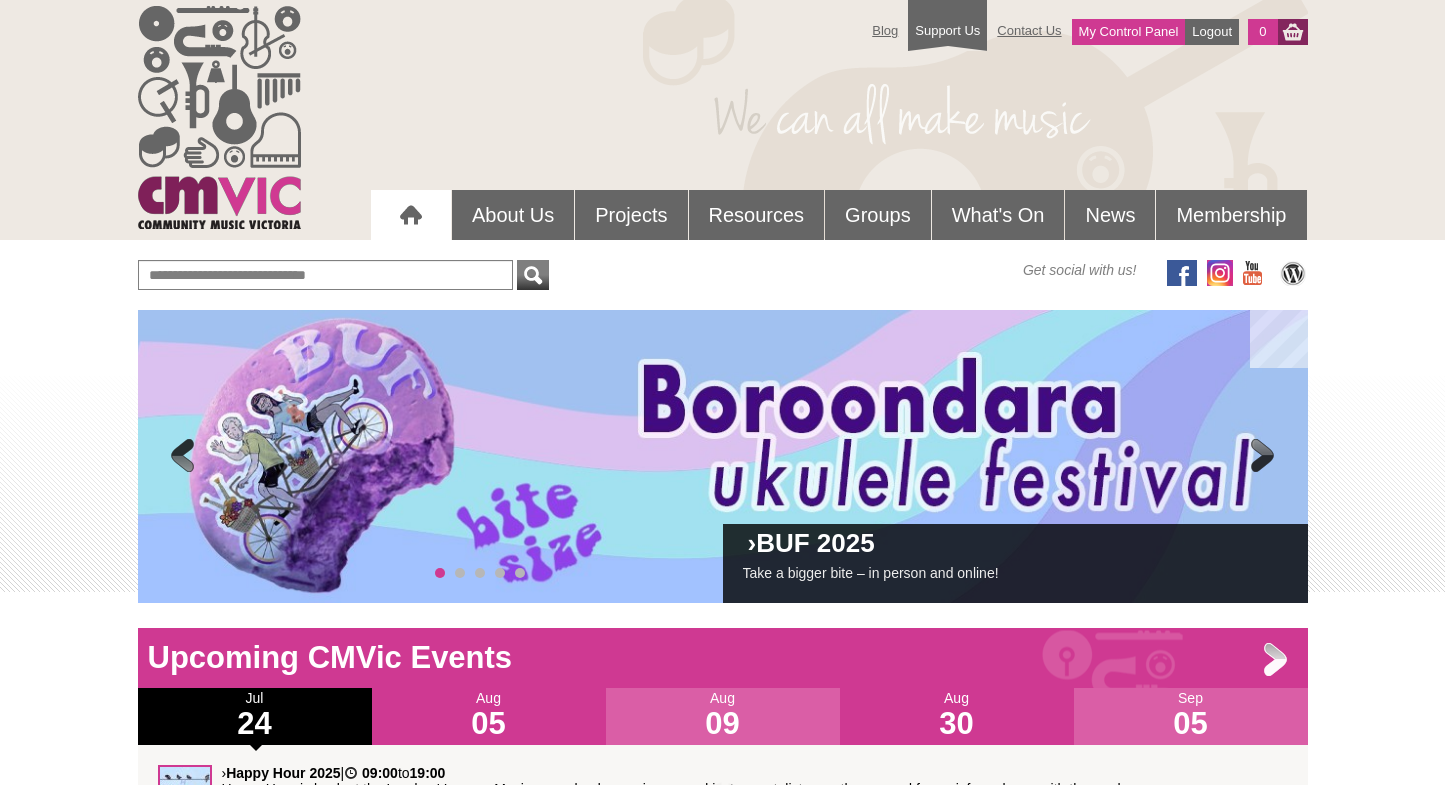 click on "BUF 2025" at bounding box center (815, 543) 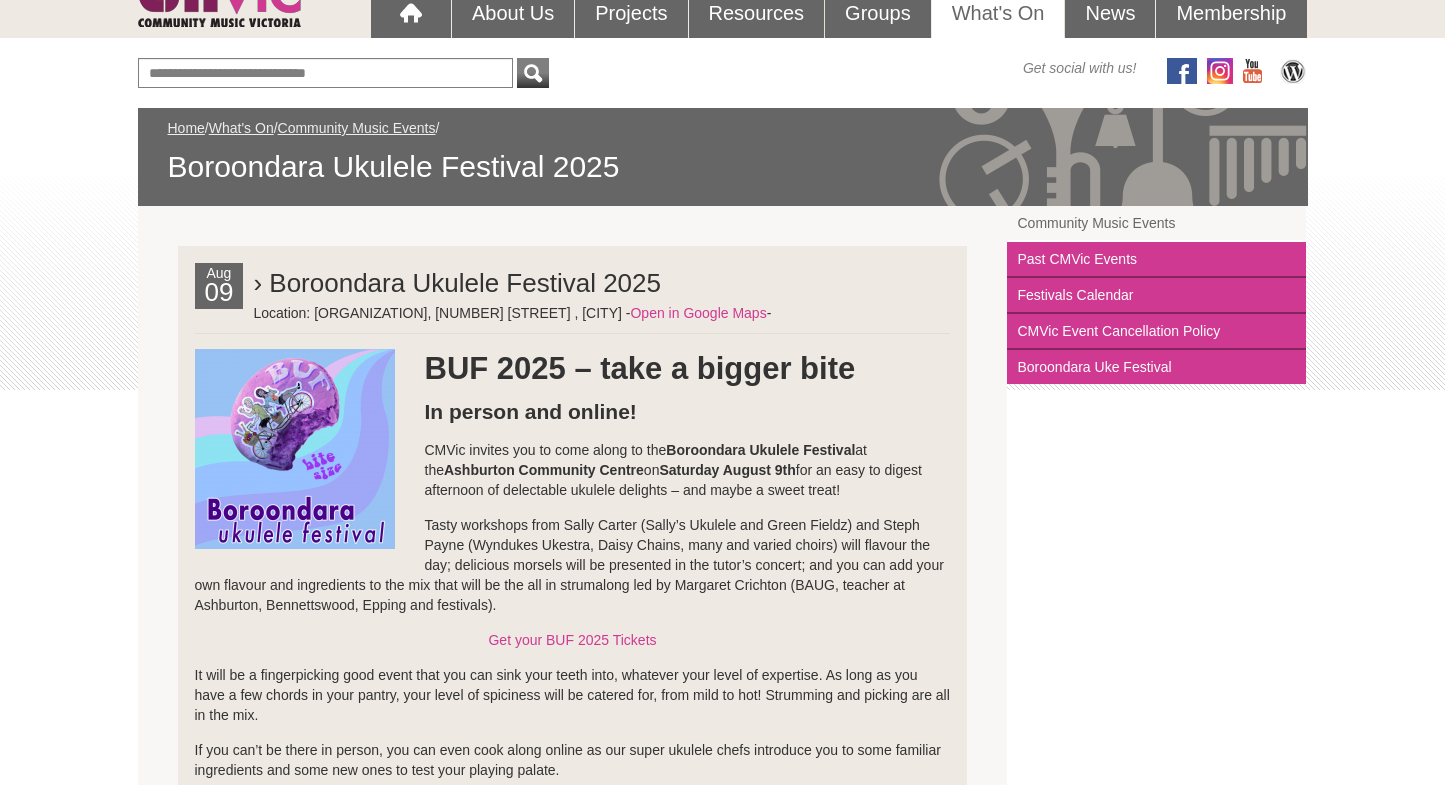 scroll, scrollTop: 178, scrollLeft: 0, axis: vertical 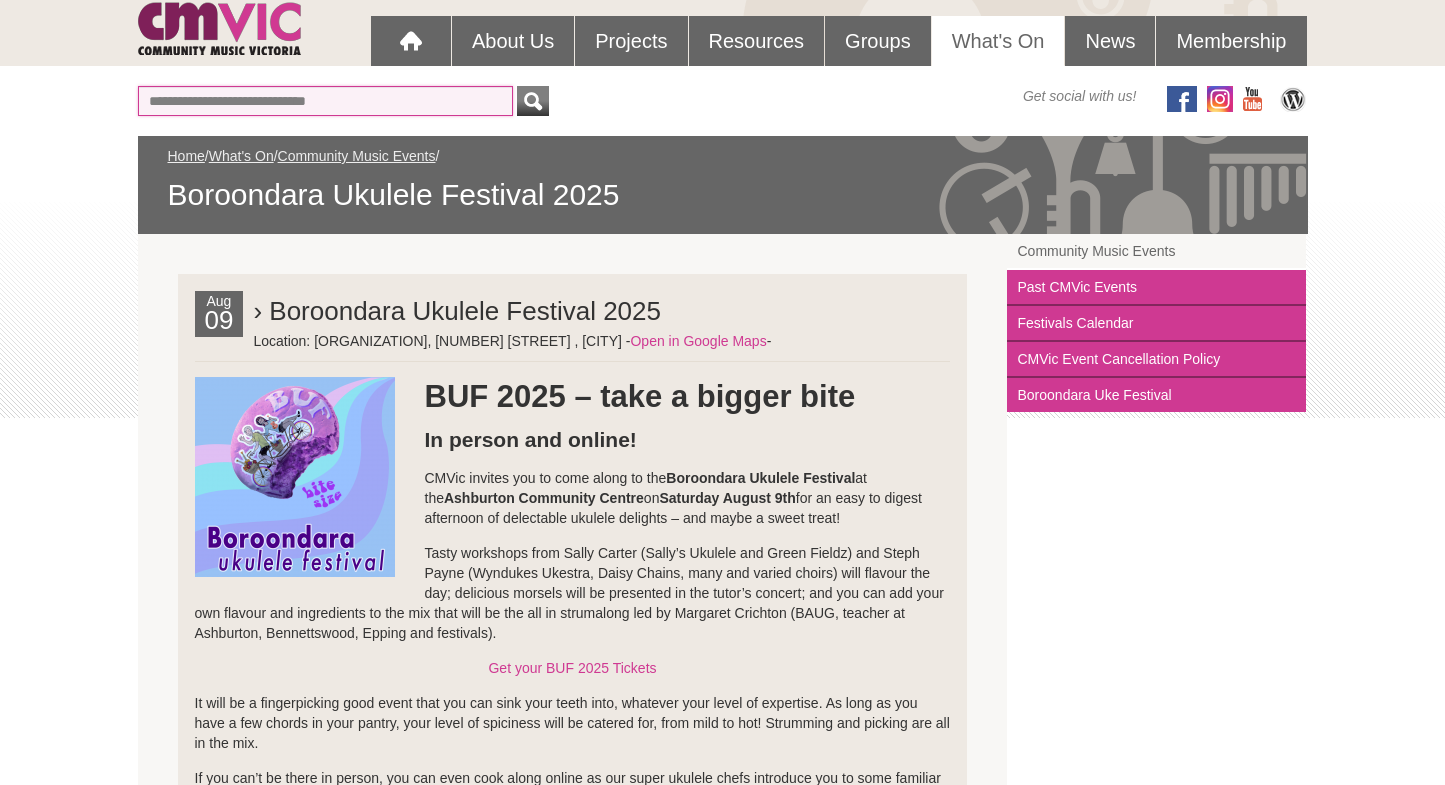 click at bounding box center (325, 101) 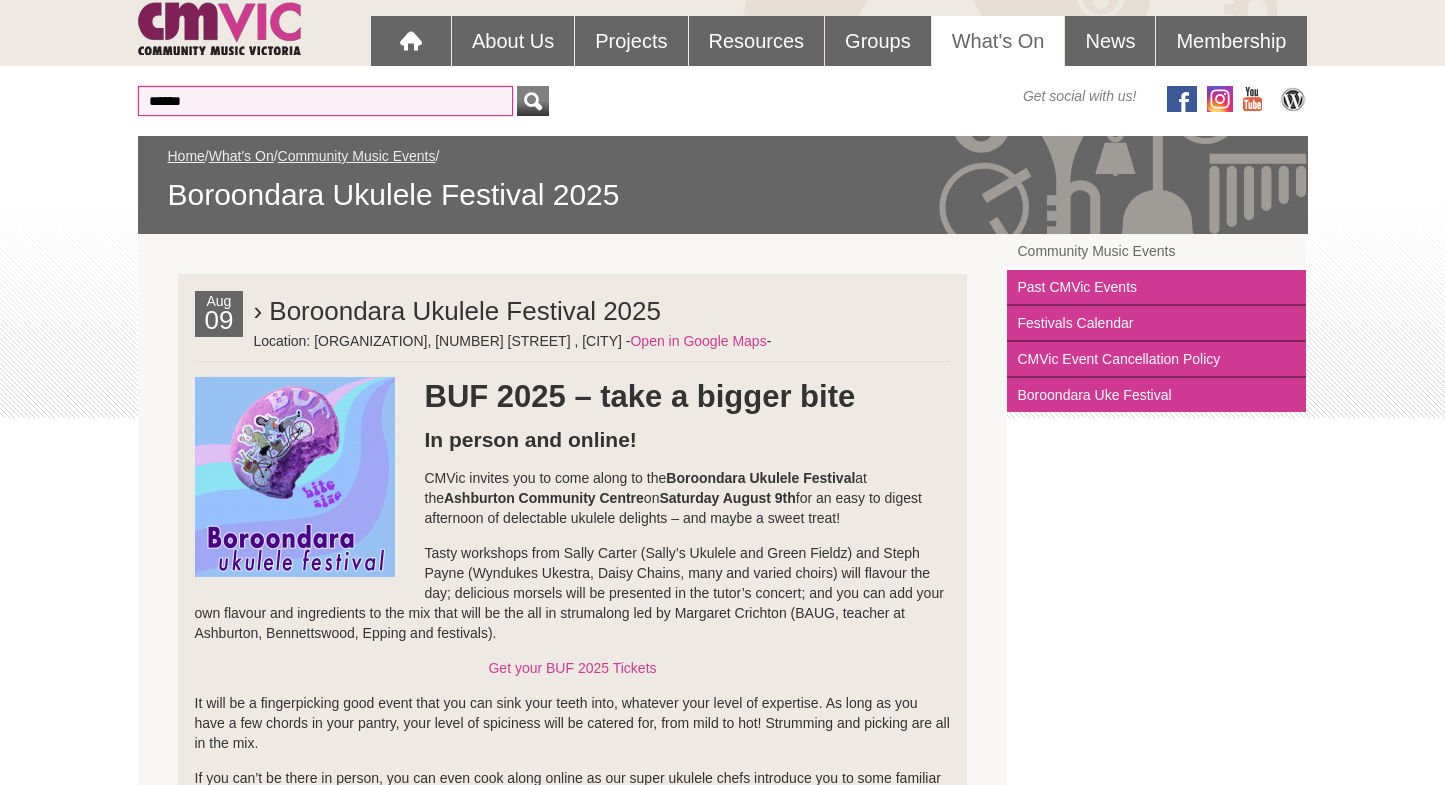 type on "******" 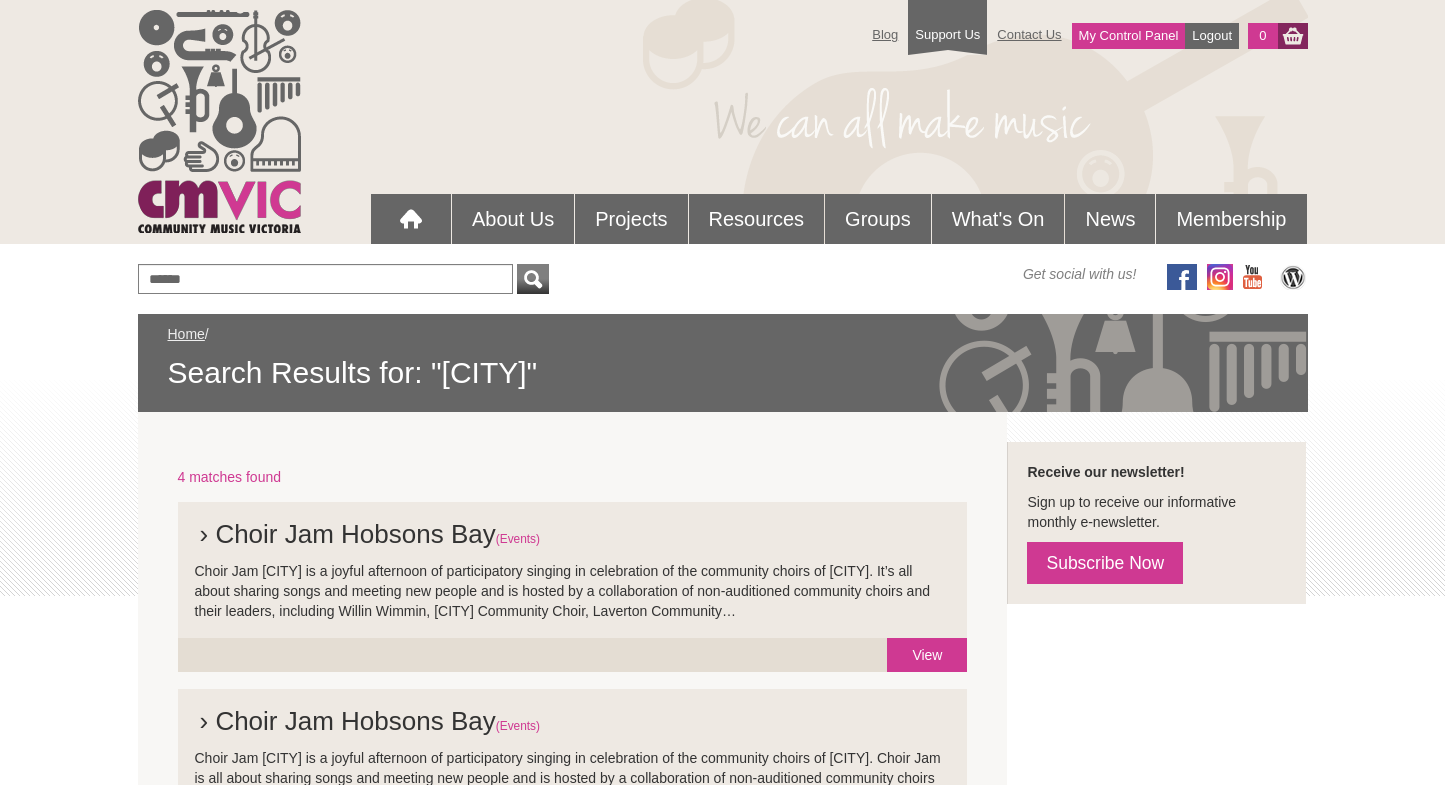 scroll, scrollTop: 0, scrollLeft: 0, axis: both 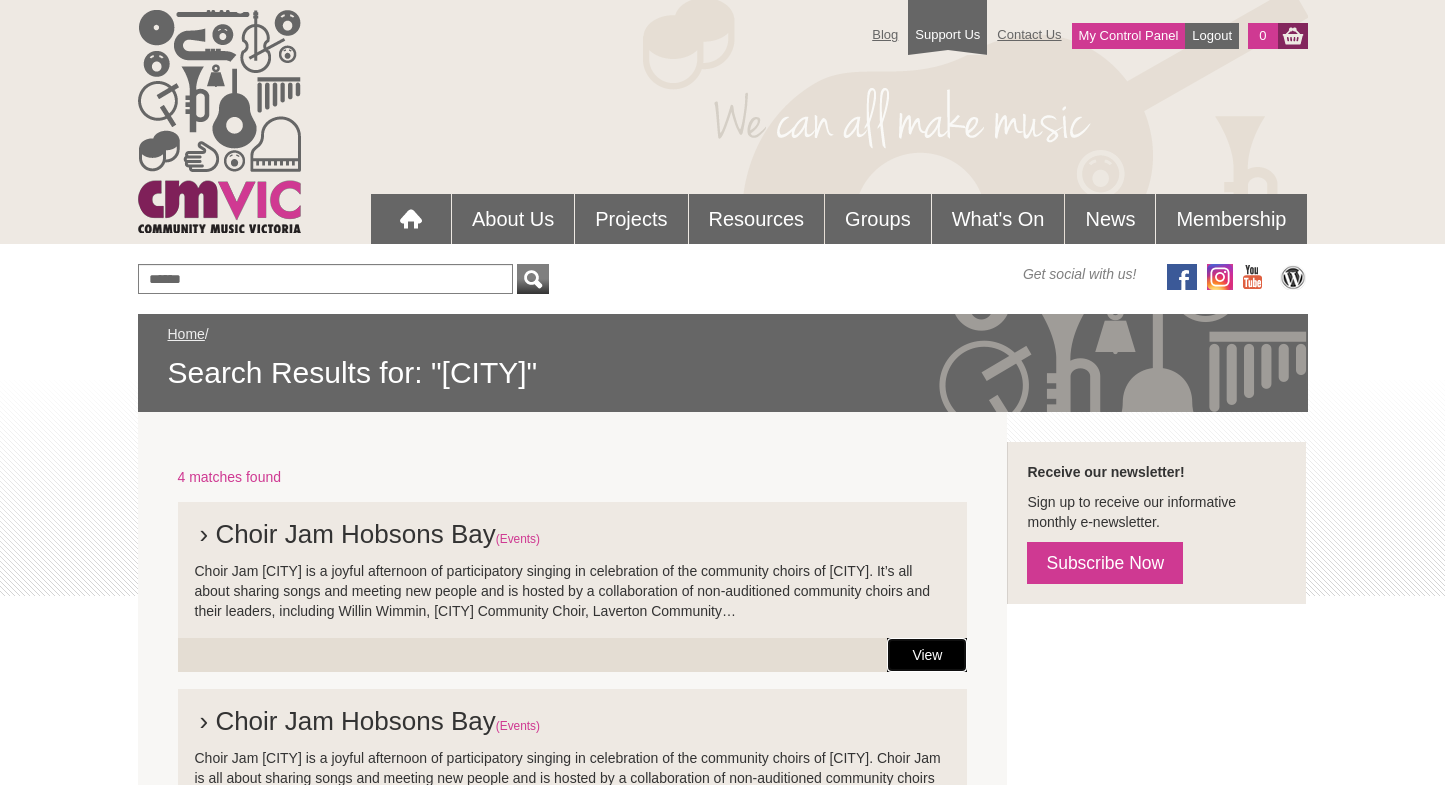 click on "View" at bounding box center (927, 655) 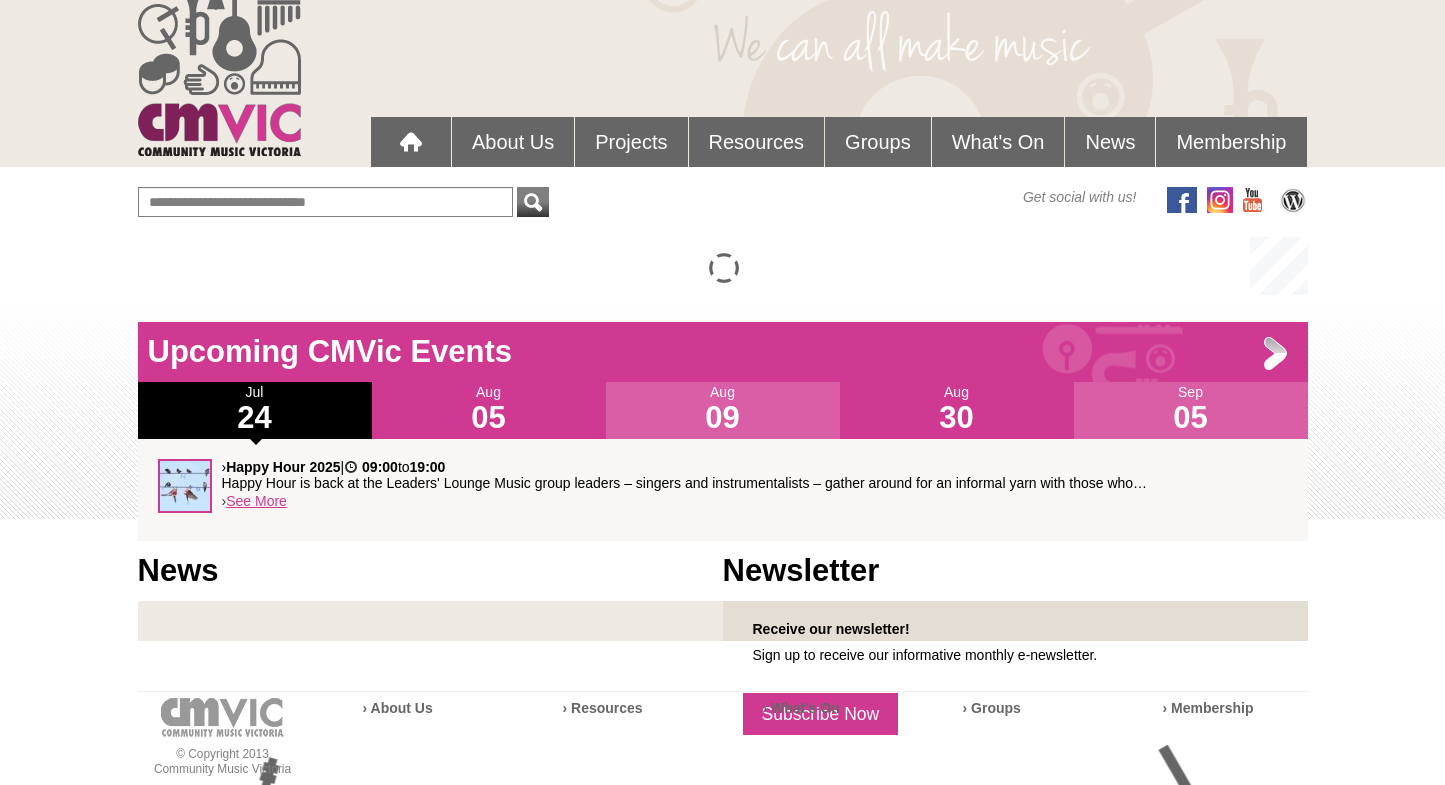 scroll, scrollTop: 65, scrollLeft: 0, axis: vertical 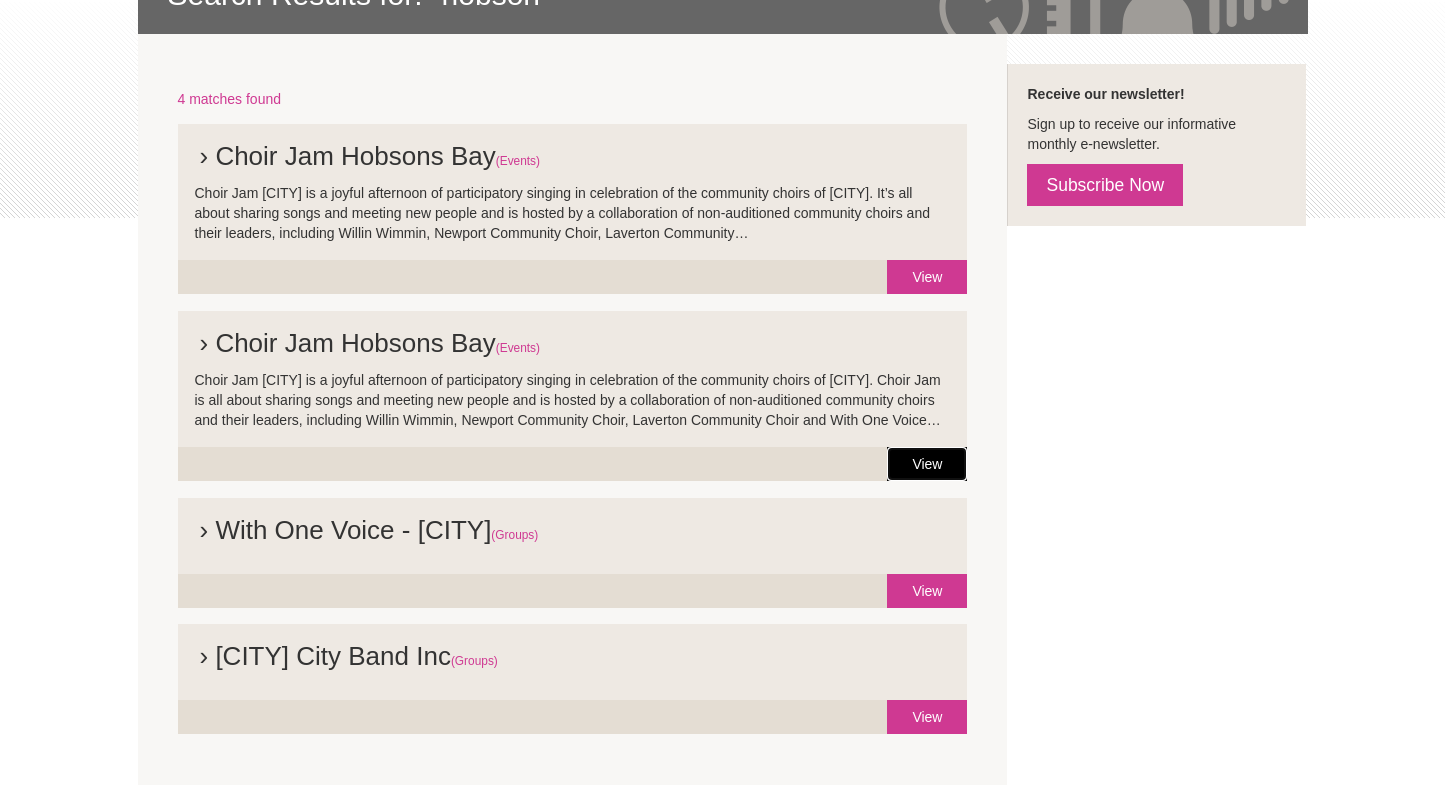 click on "View" at bounding box center (927, 464) 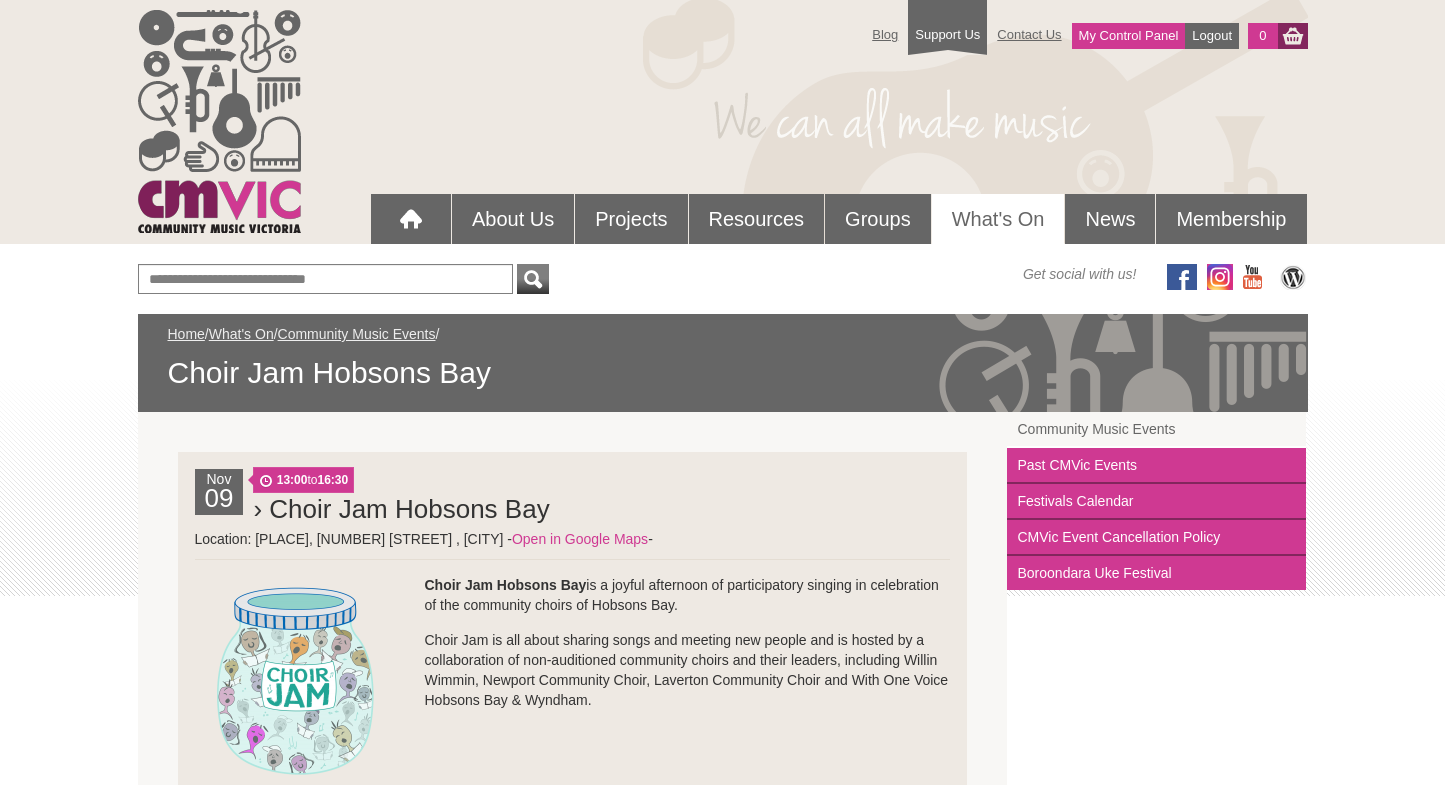 scroll, scrollTop: 0, scrollLeft: 0, axis: both 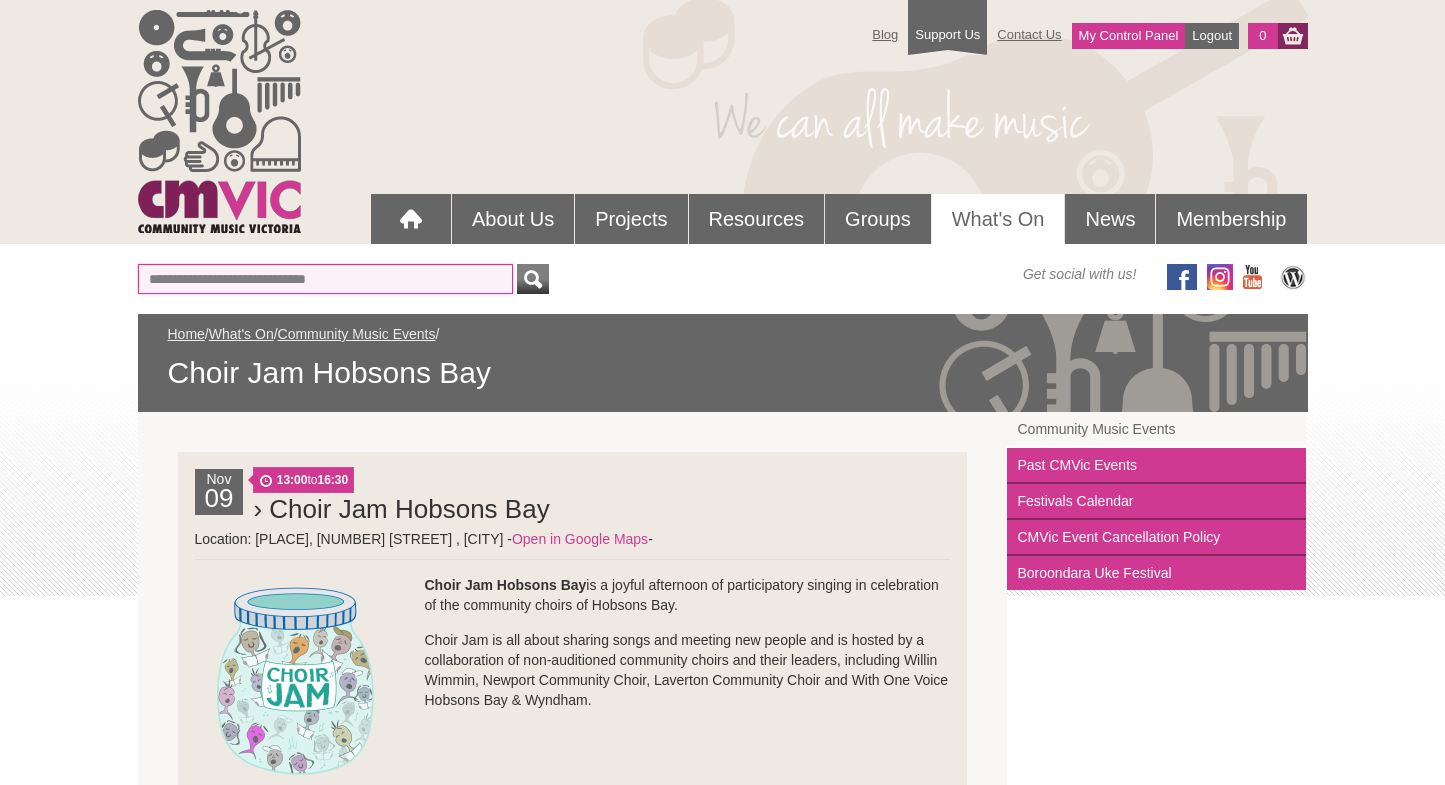 click at bounding box center [325, 279] 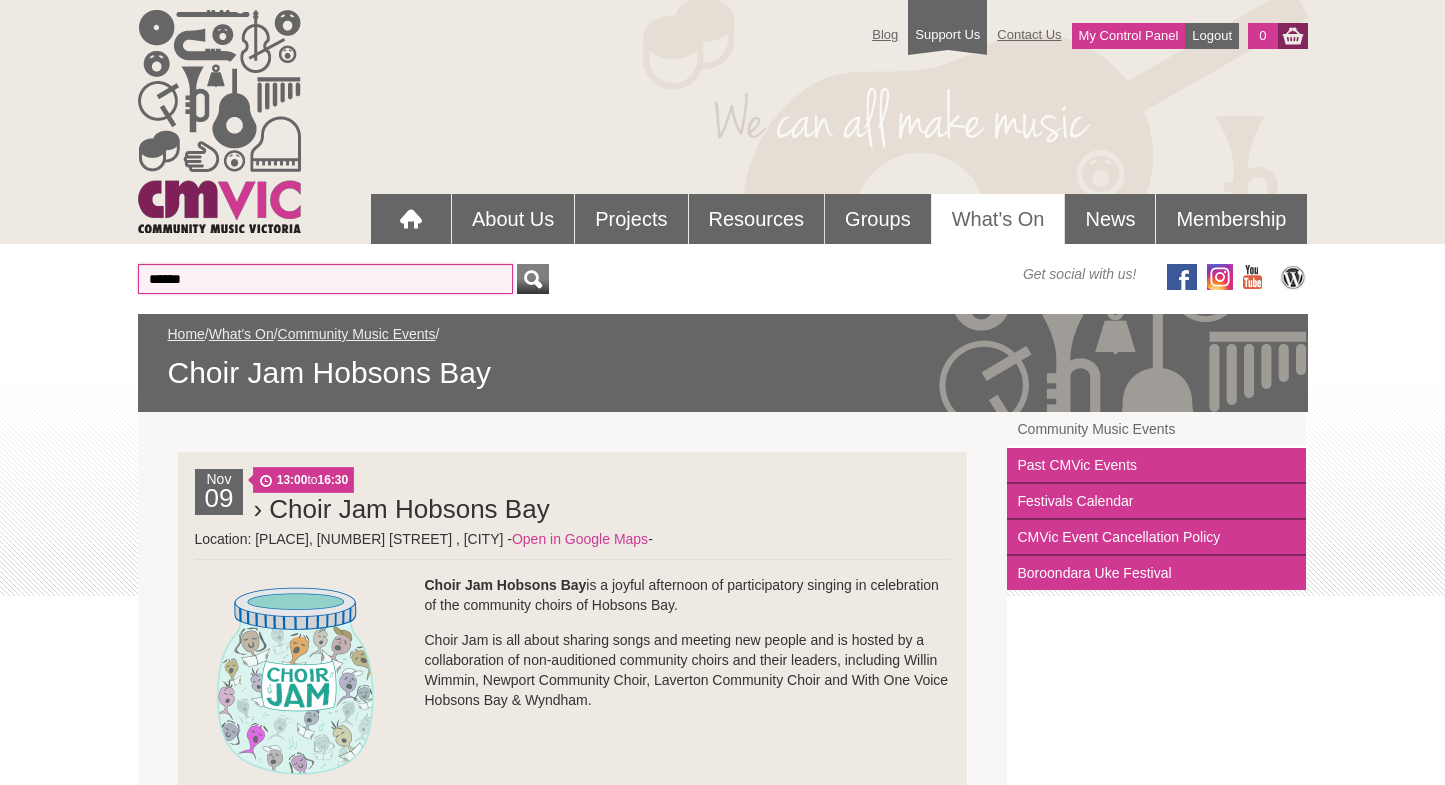 type on "******" 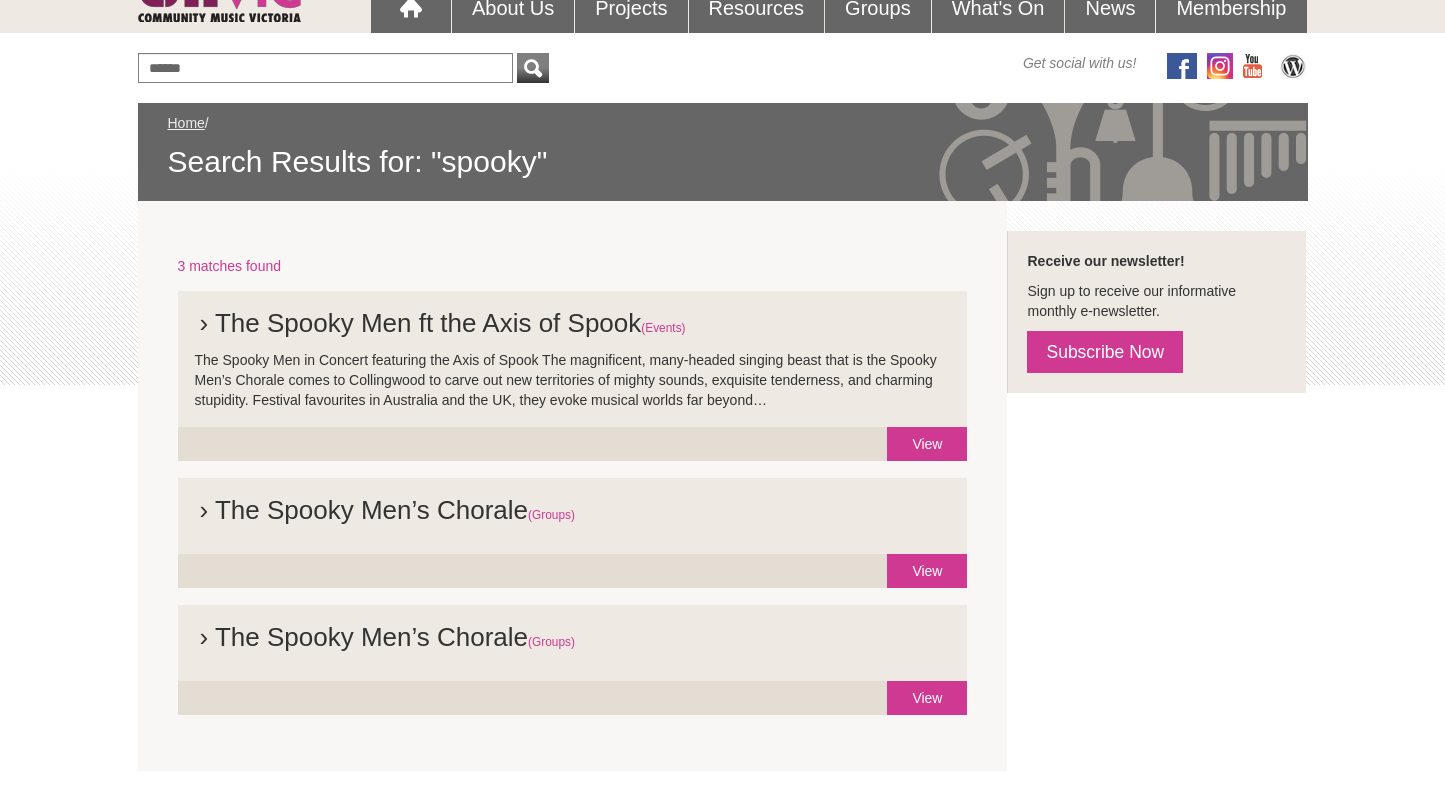 scroll, scrollTop: 236, scrollLeft: 0, axis: vertical 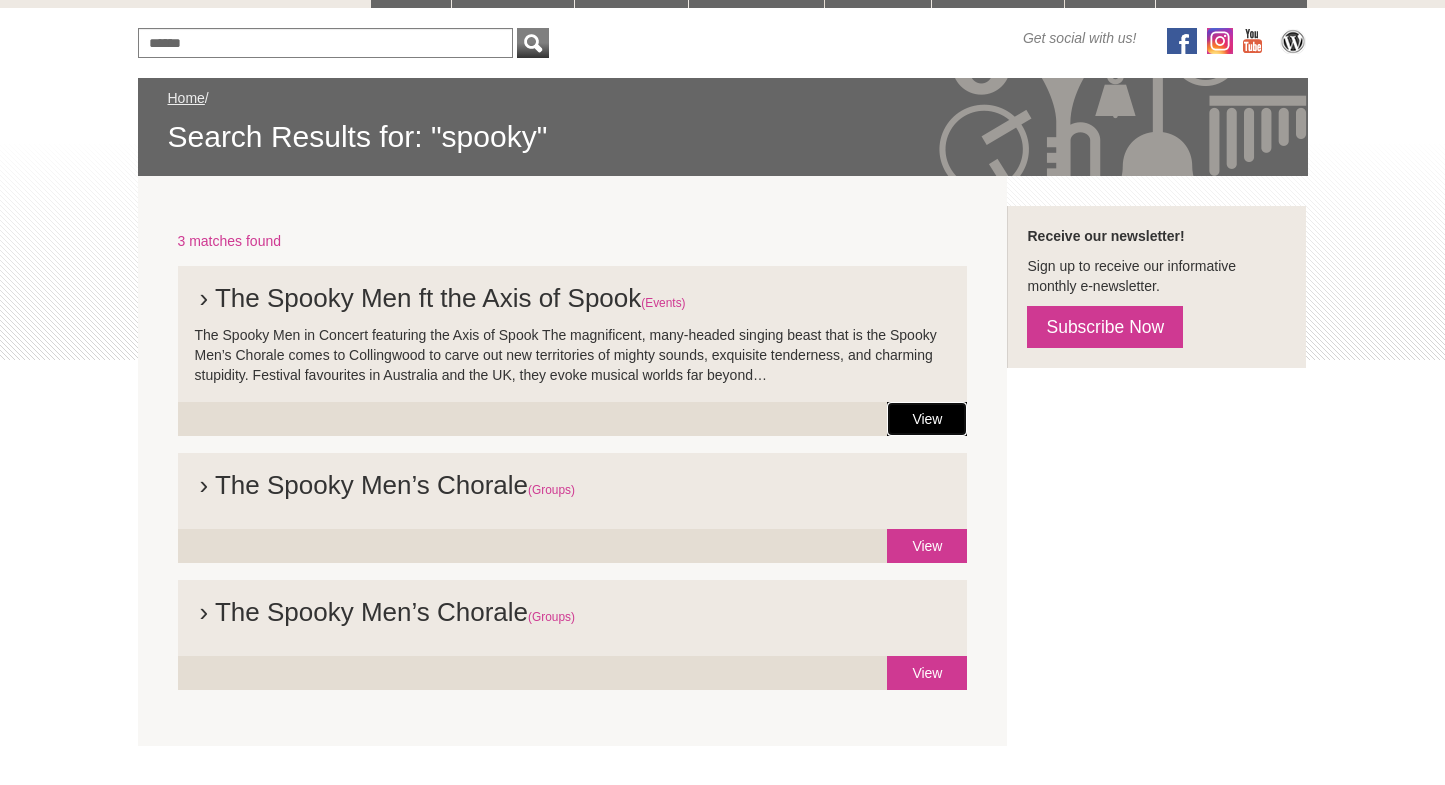 click on "View" at bounding box center (927, 419) 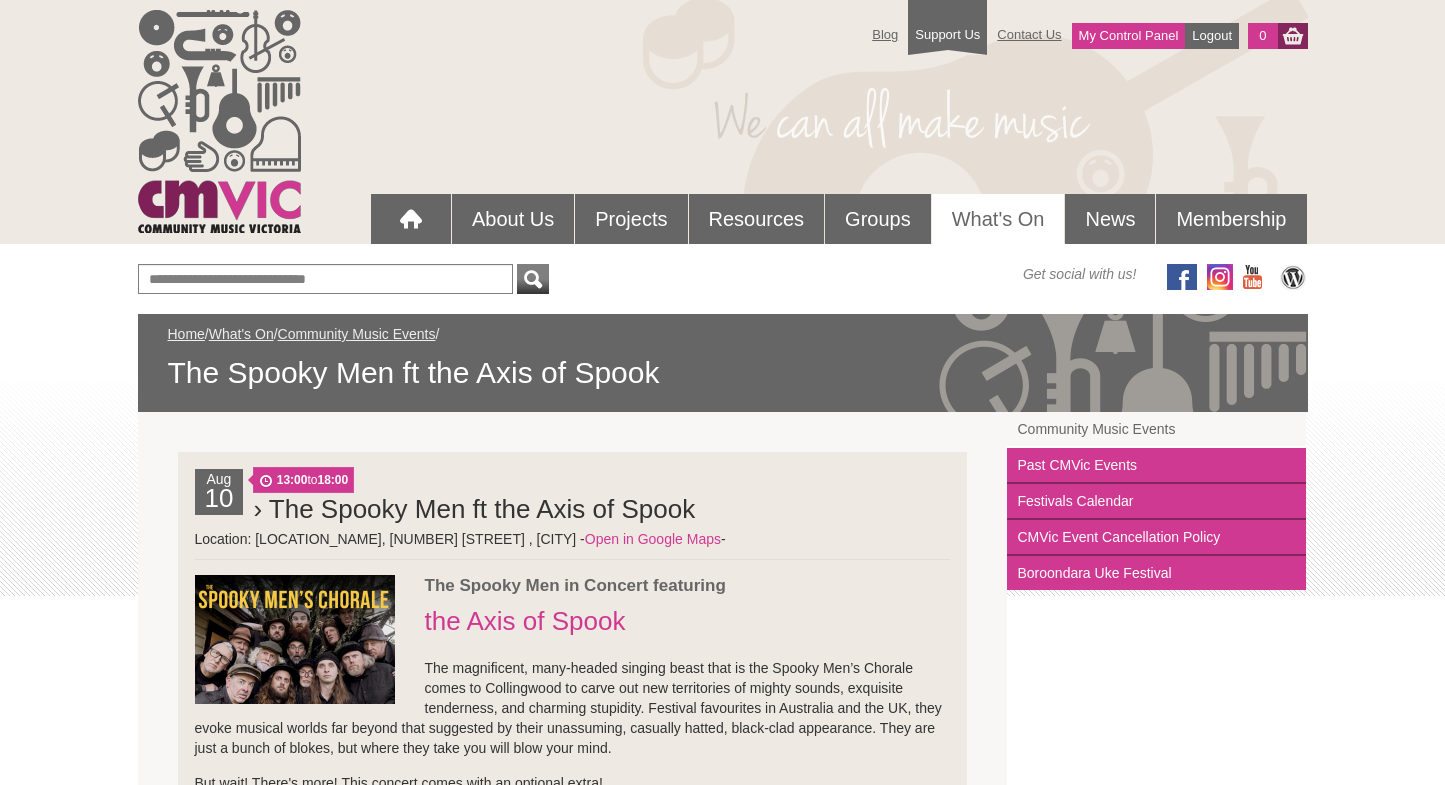 scroll, scrollTop: 0, scrollLeft: 0, axis: both 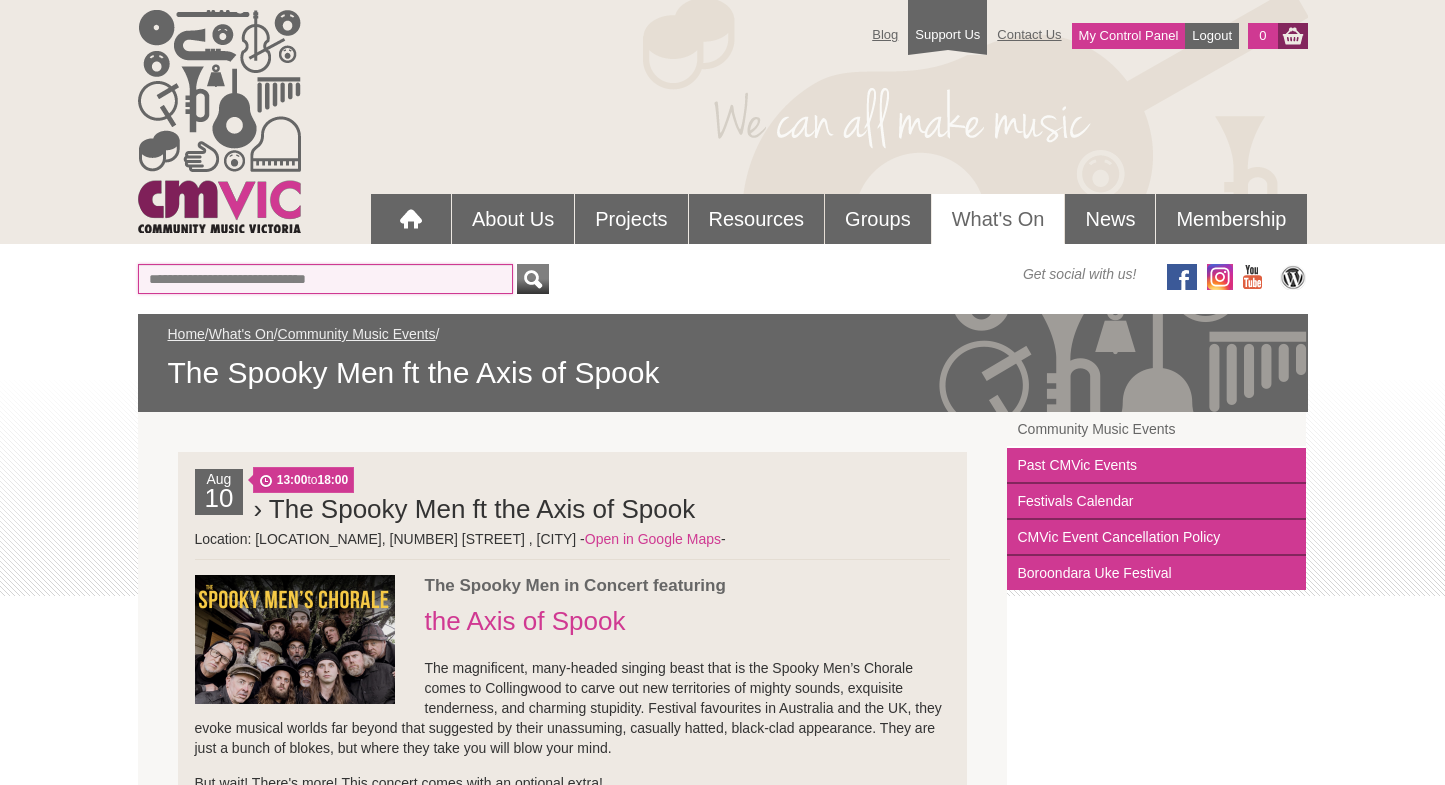 click at bounding box center (325, 279) 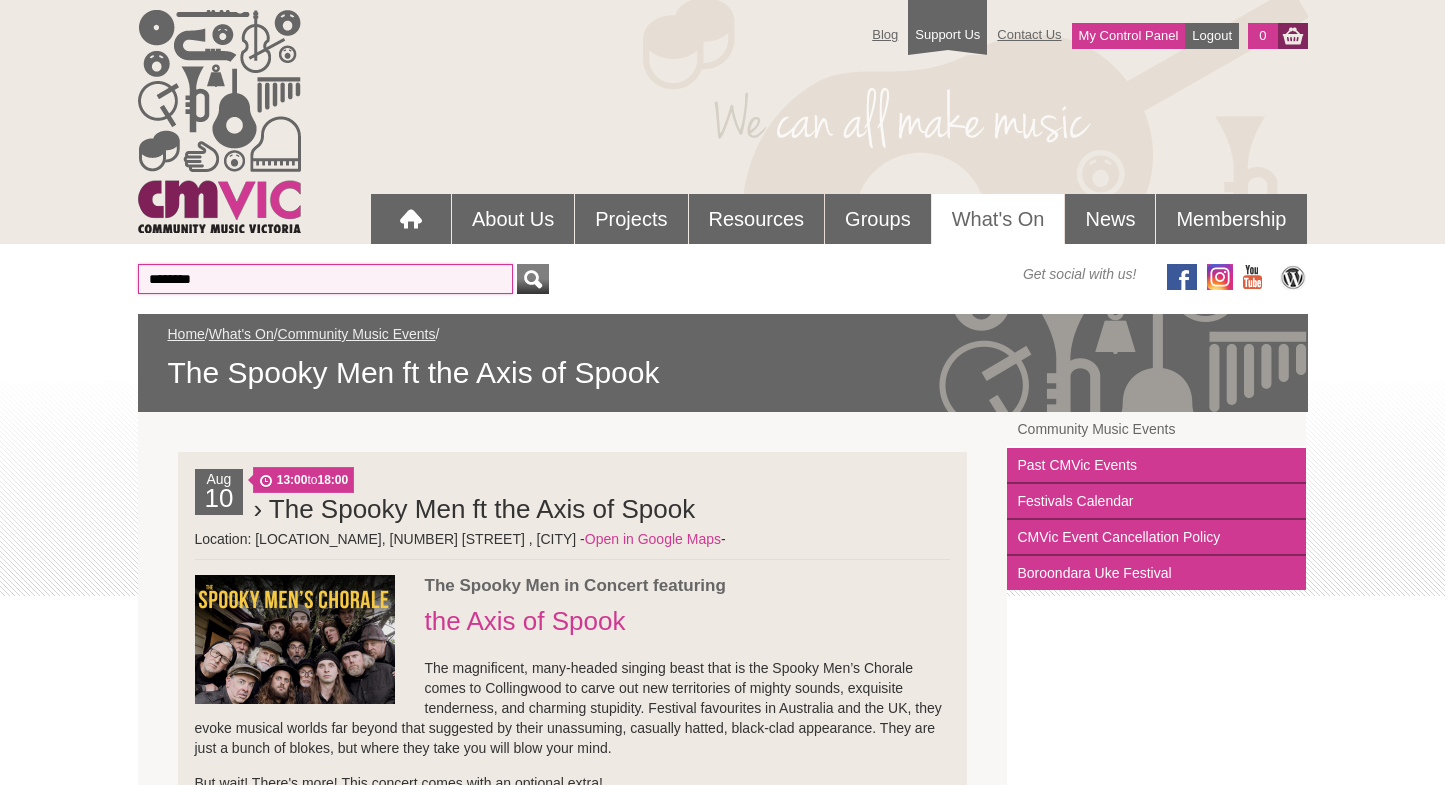type on "********" 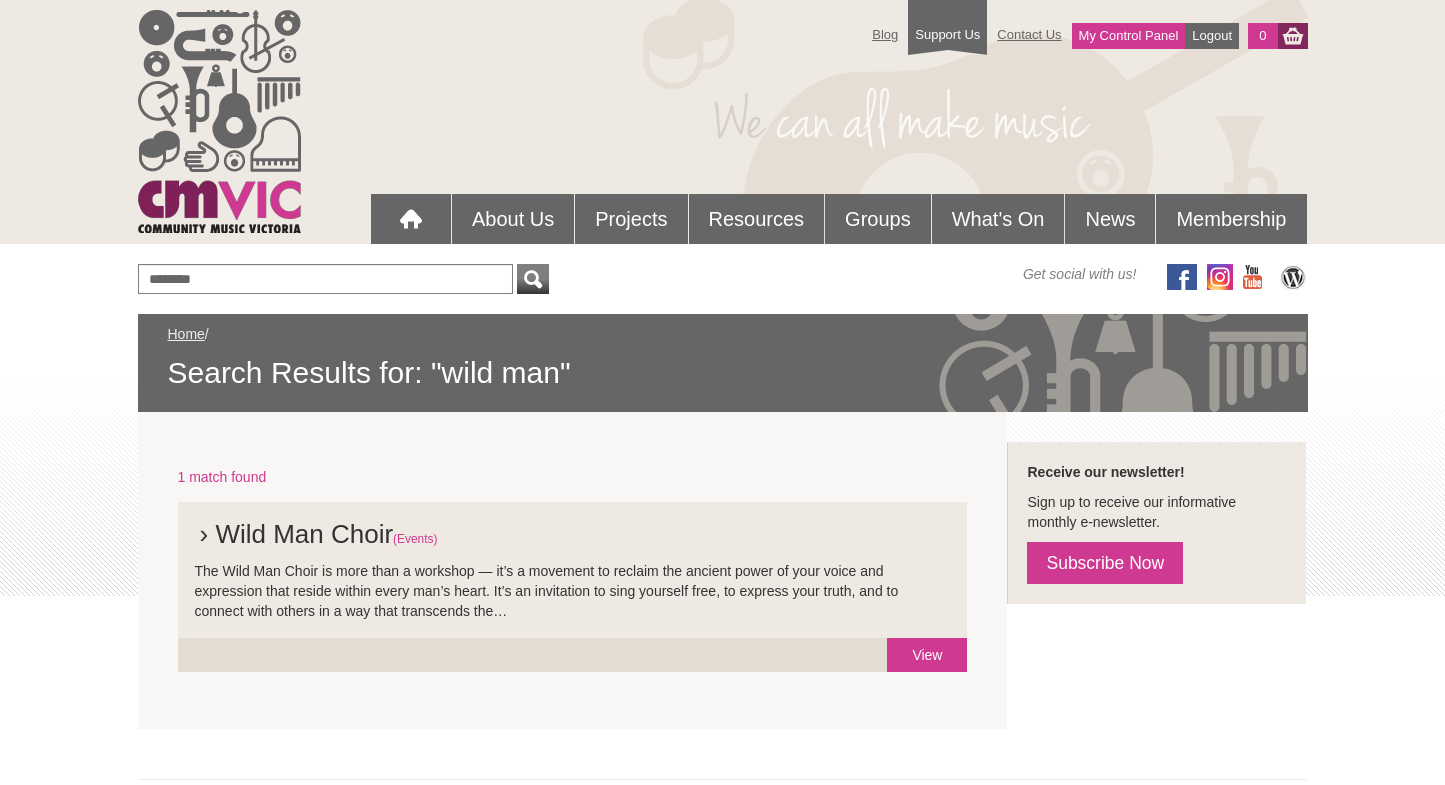scroll, scrollTop: 0, scrollLeft: 0, axis: both 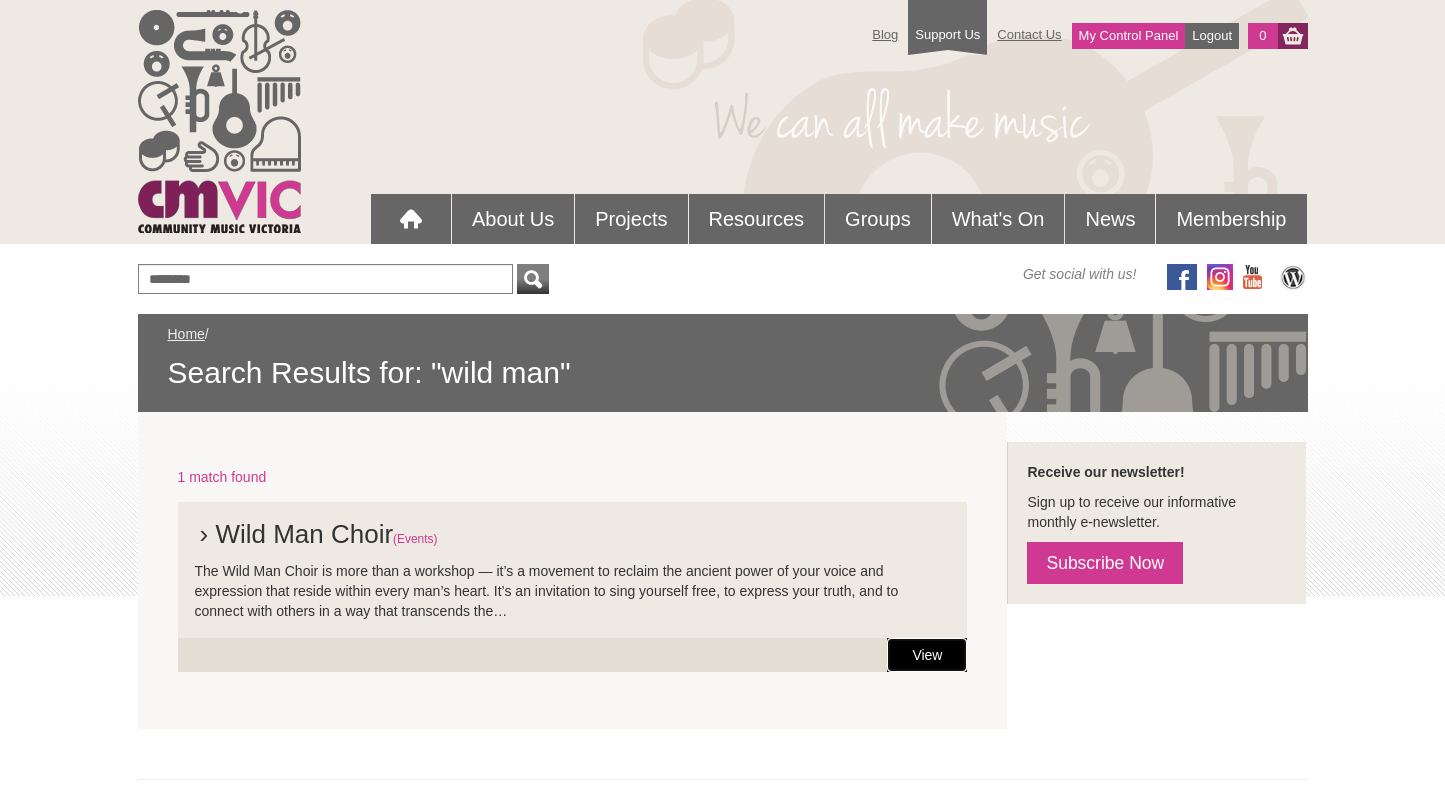 click on "View" at bounding box center (927, 655) 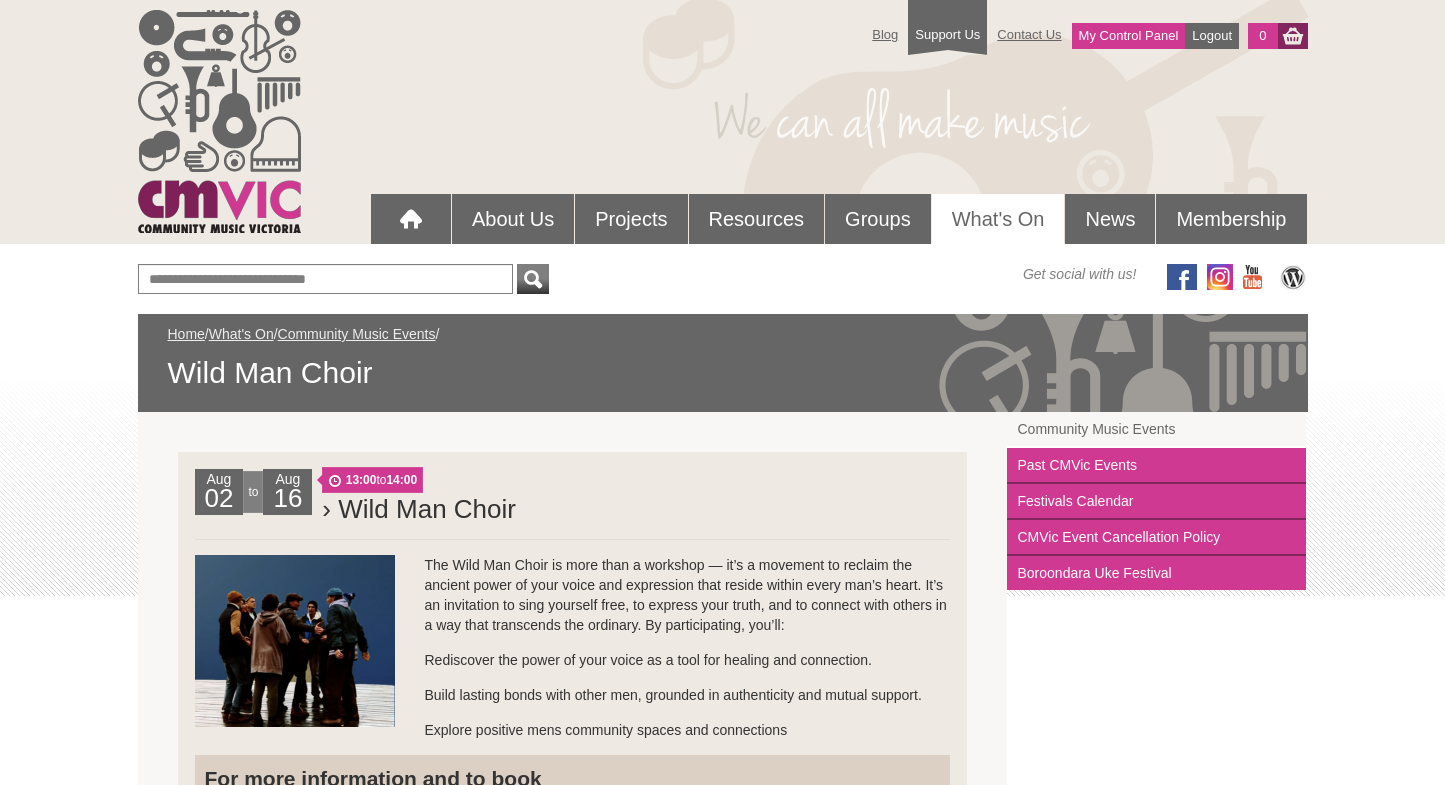 scroll, scrollTop: 0, scrollLeft: 0, axis: both 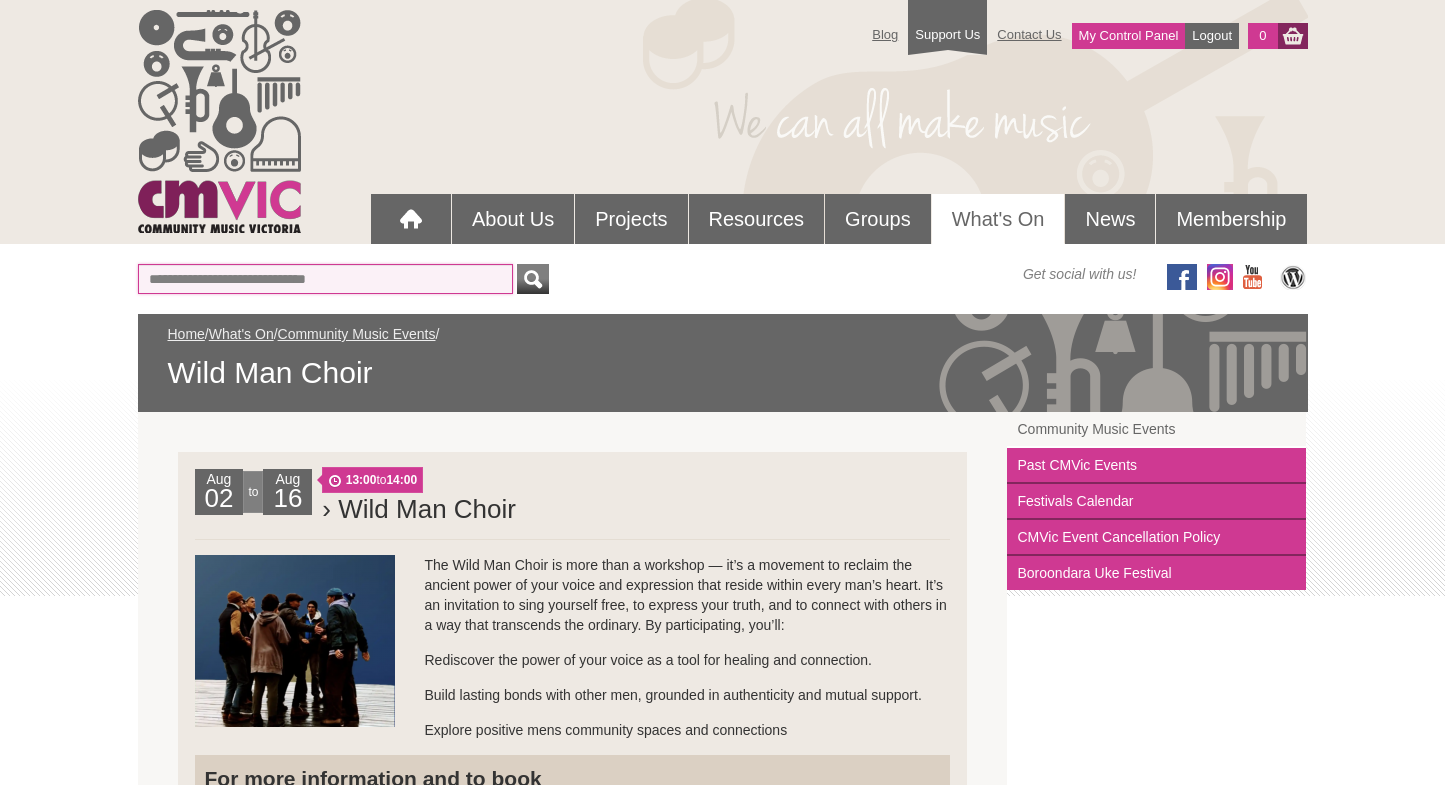 click at bounding box center [325, 279] 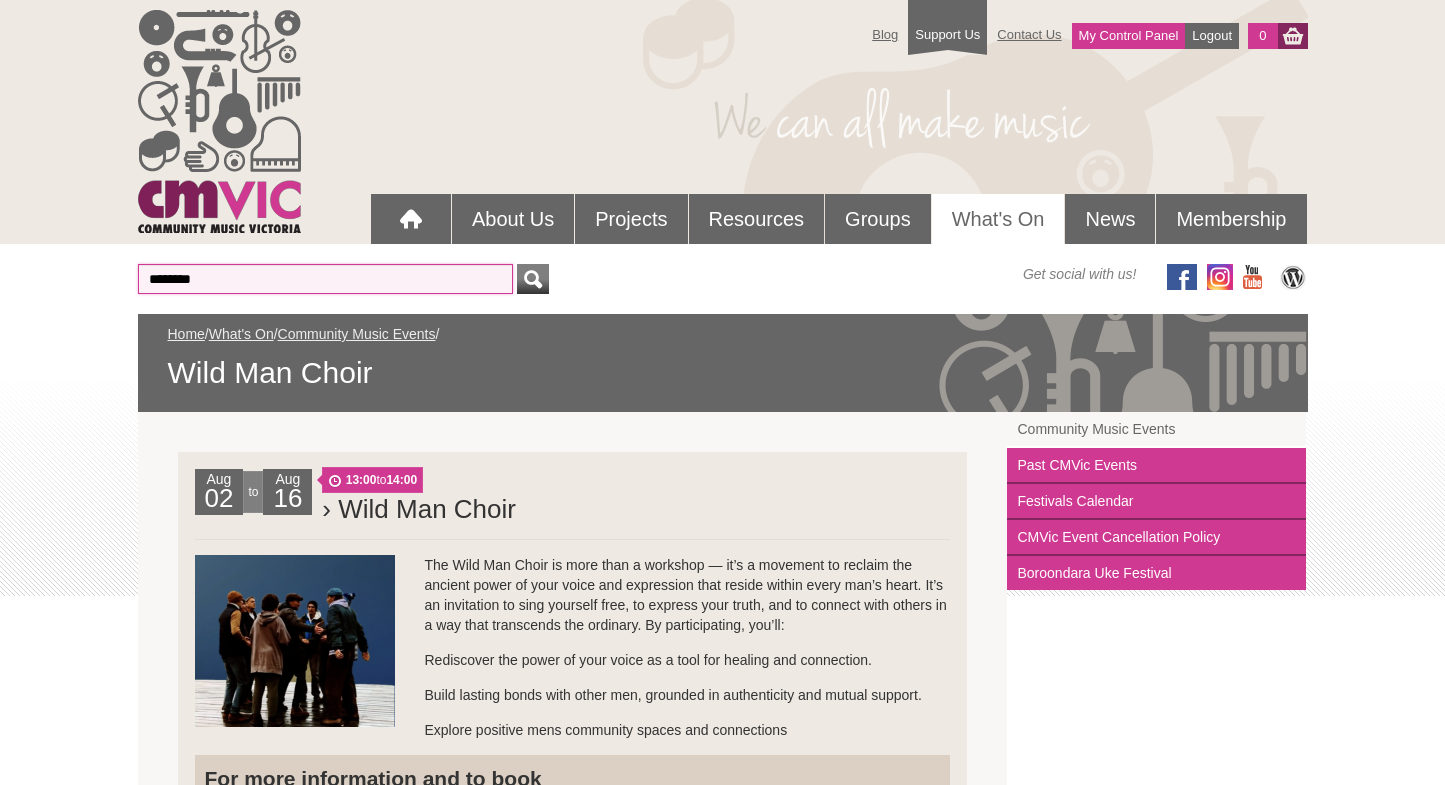 type on "********" 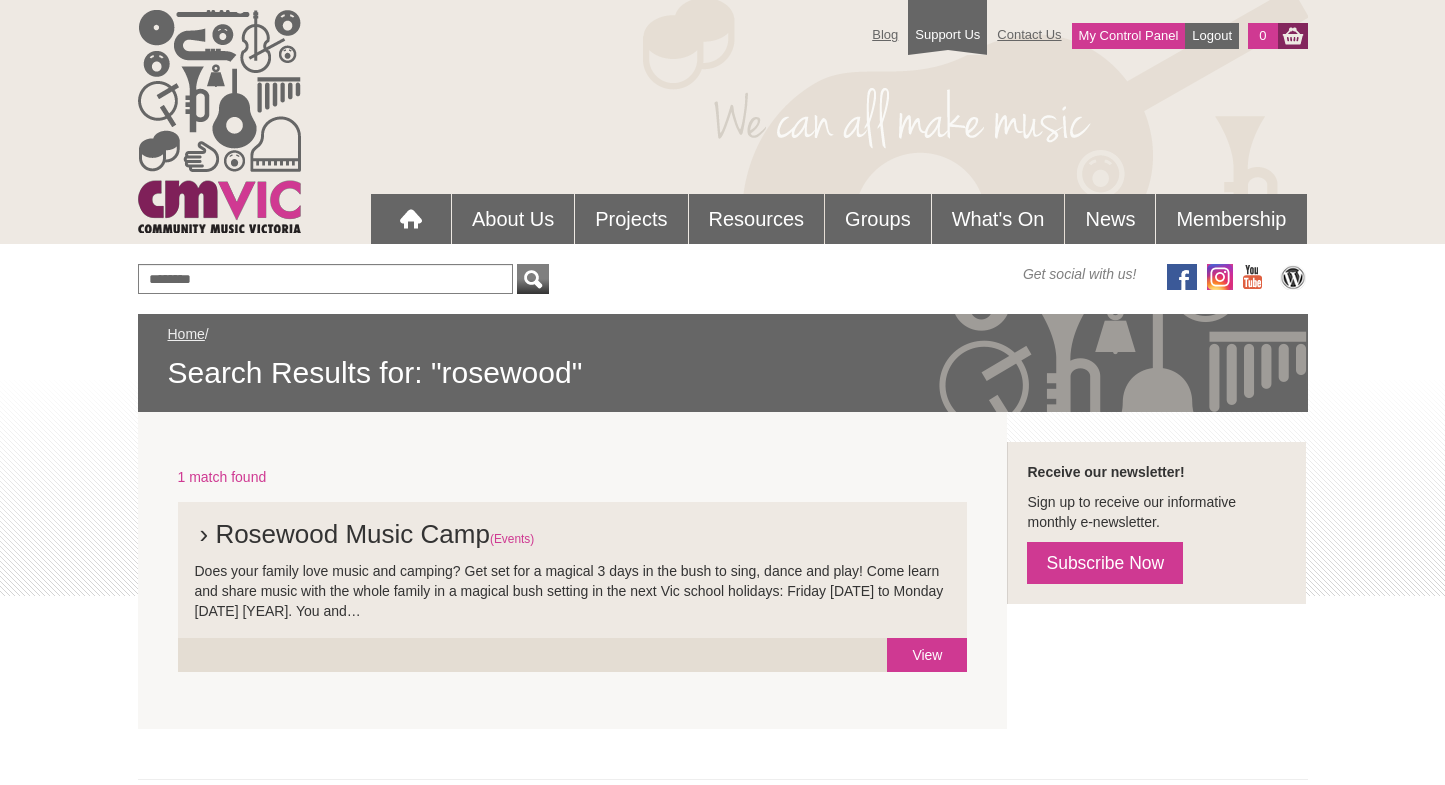 scroll, scrollTop: 0, scrollLeft: 0, axis: both 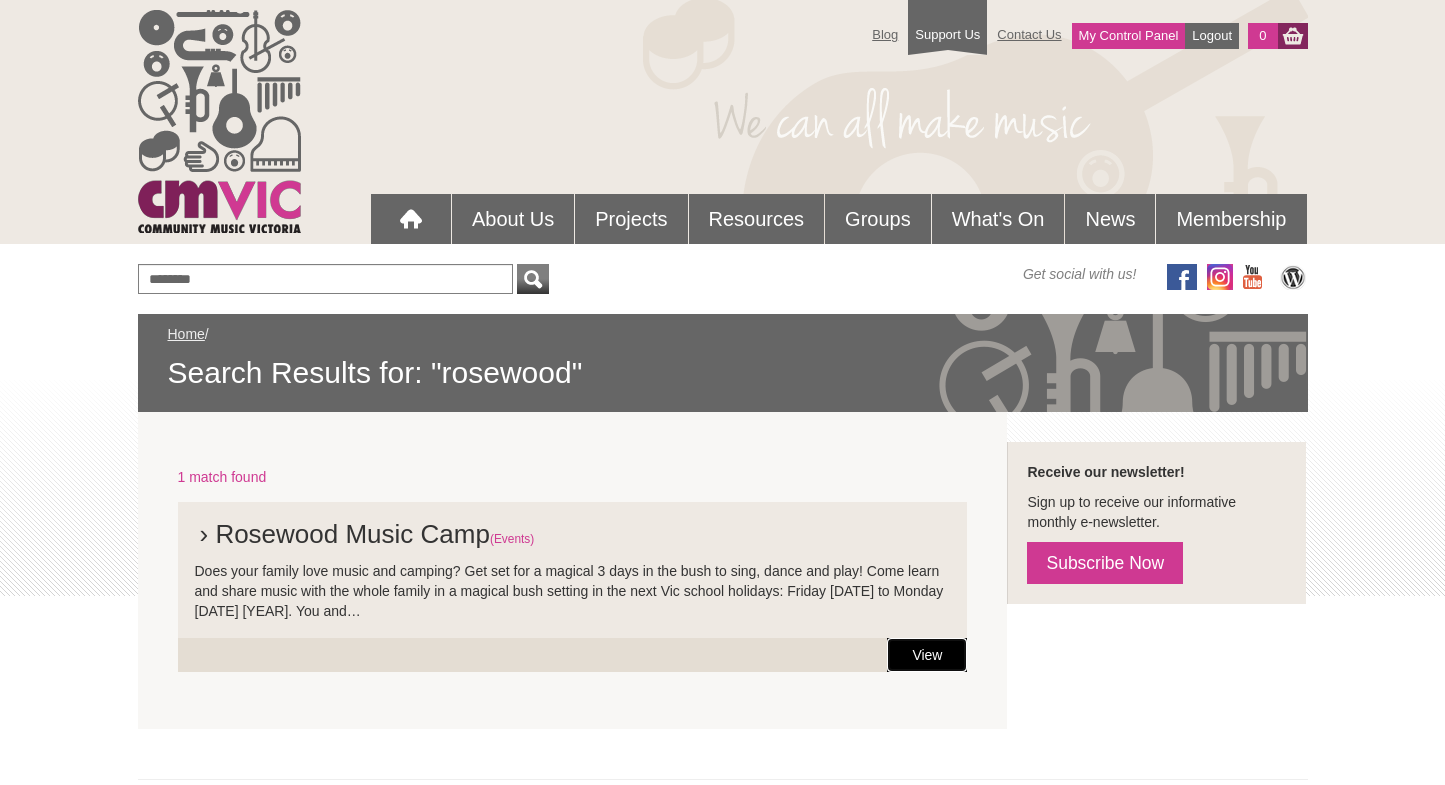 click on "View" at bounding box center (927, 655) 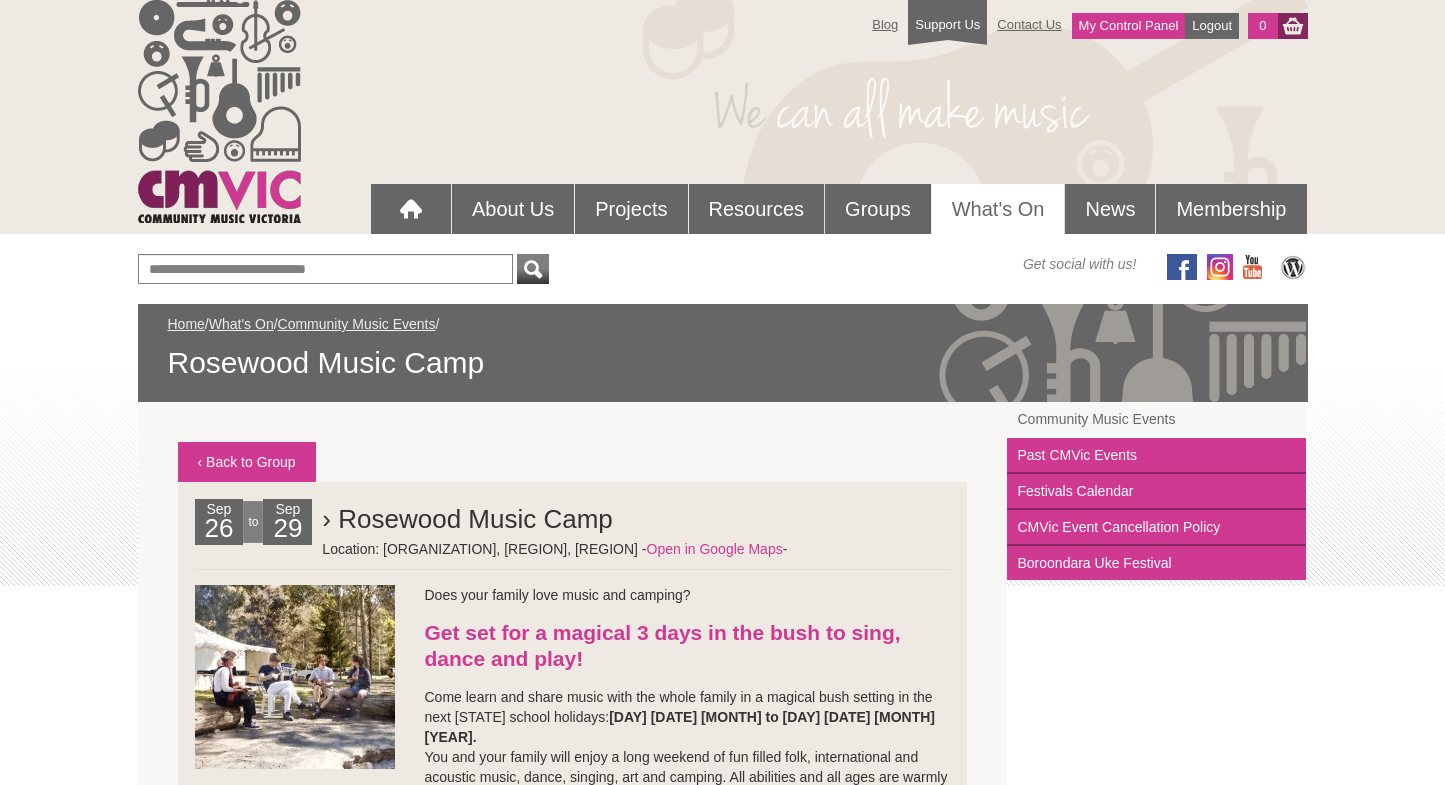 scroll, scrollTop: 9, scrollLeft: 0, axis: vertical 